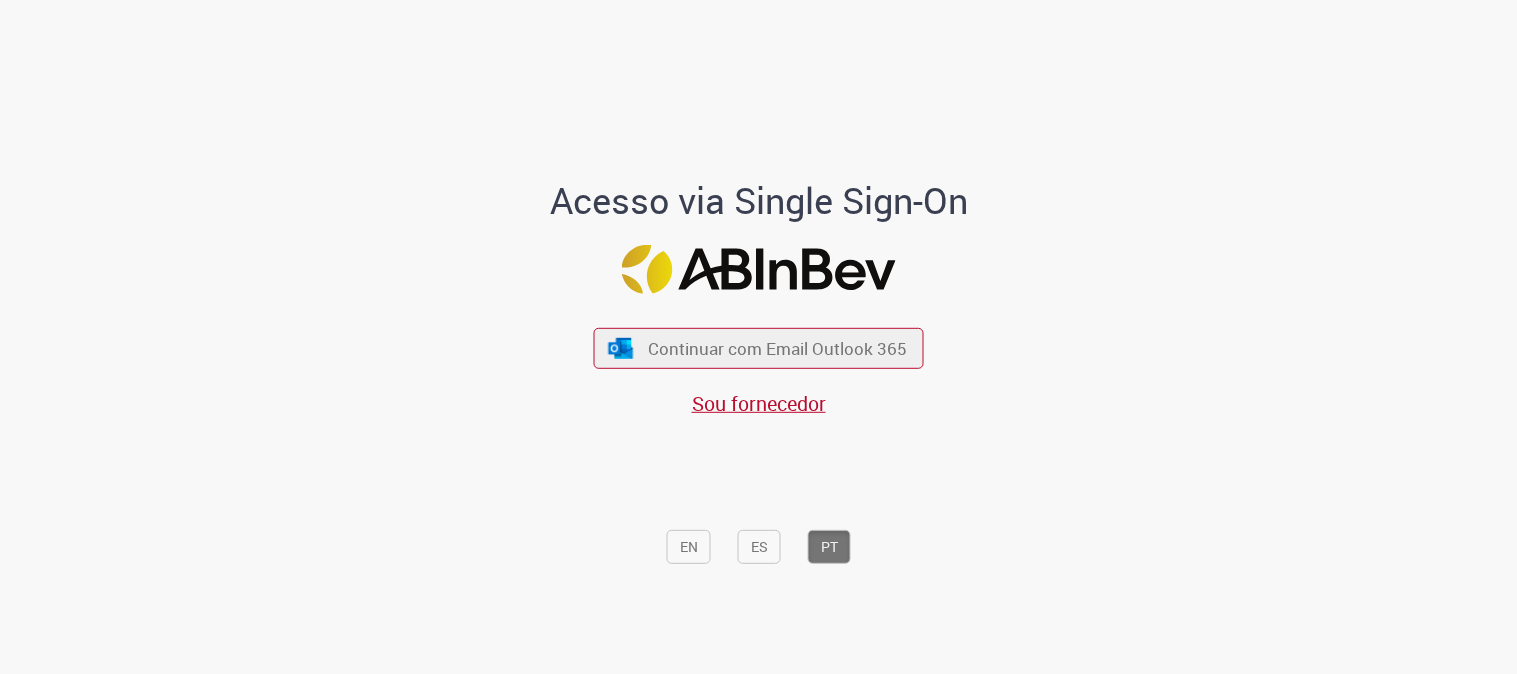 scroll, scrollTop: 0, scrollLeft: 0, axis: both 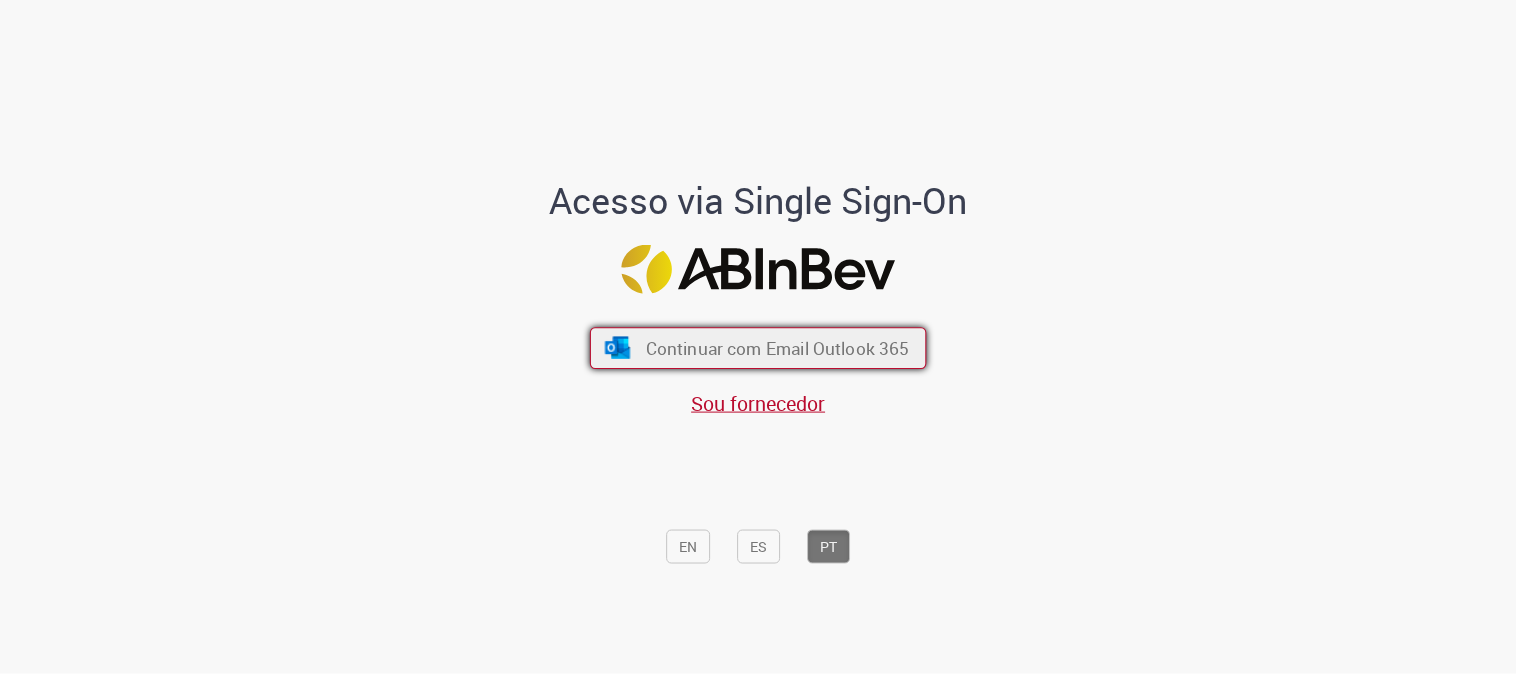 click on "Continuar com Email Outlook 365" at bounding box center (778, 348) 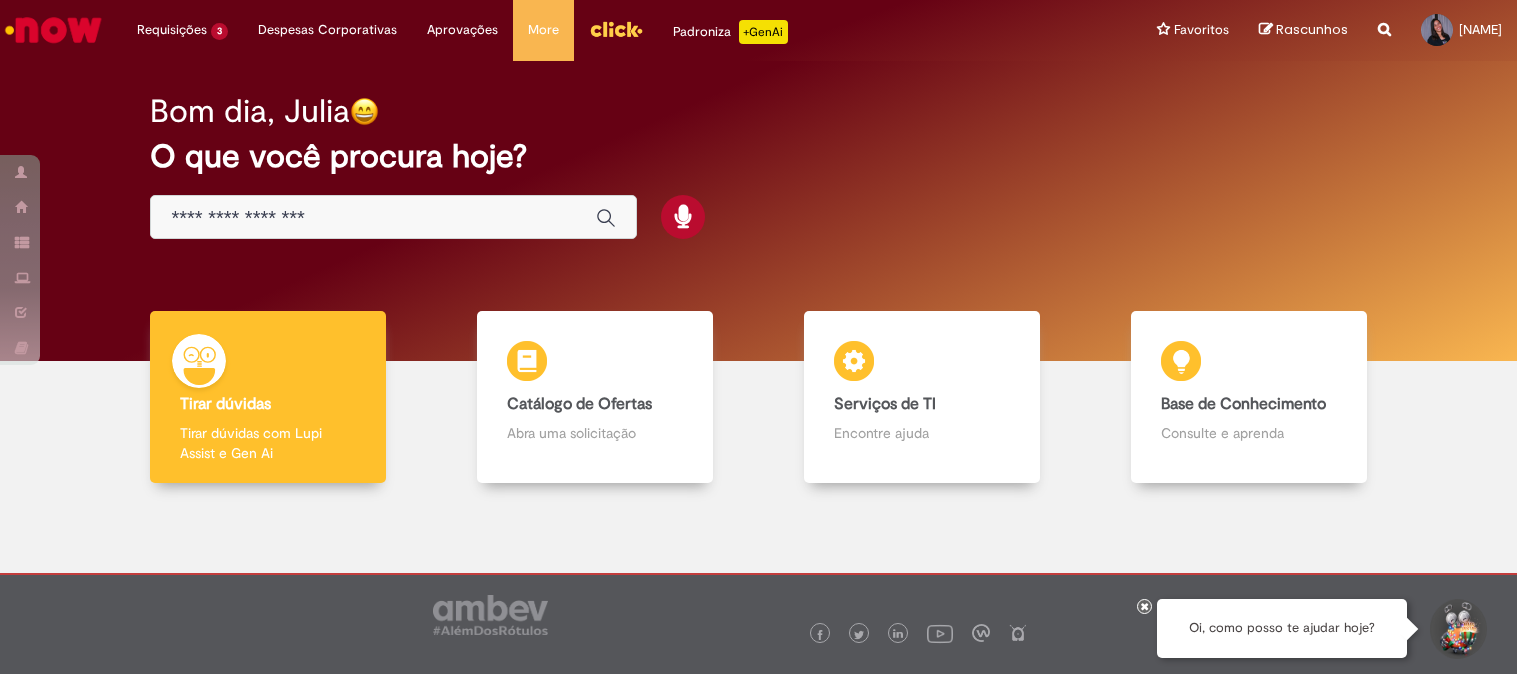 scroll, scrollTop: 0, scrollLeft: 0, axis: both 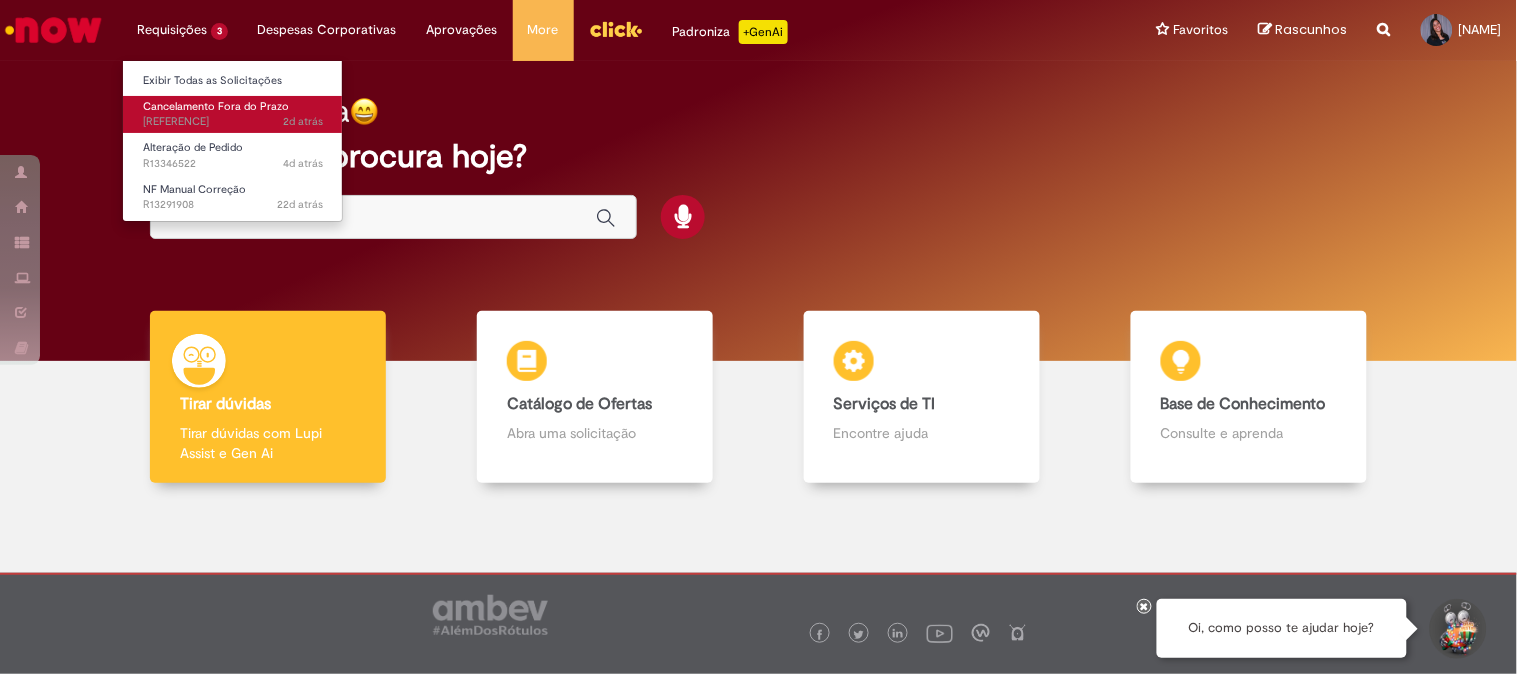 click on "2d atrás 2 dias atrás  R13348629" at bounding box center [233, 122] 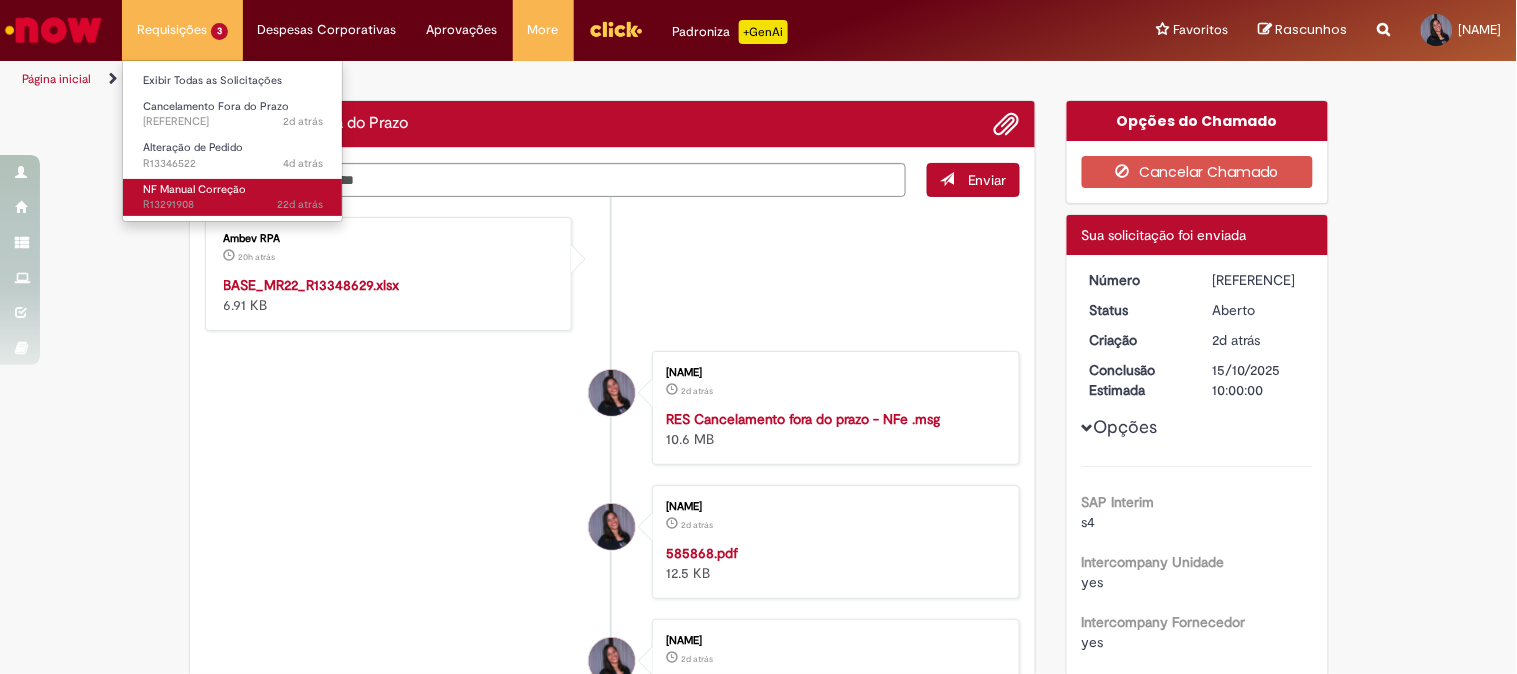 click on "NF Manual Correção" at bounding box center (194, 189) 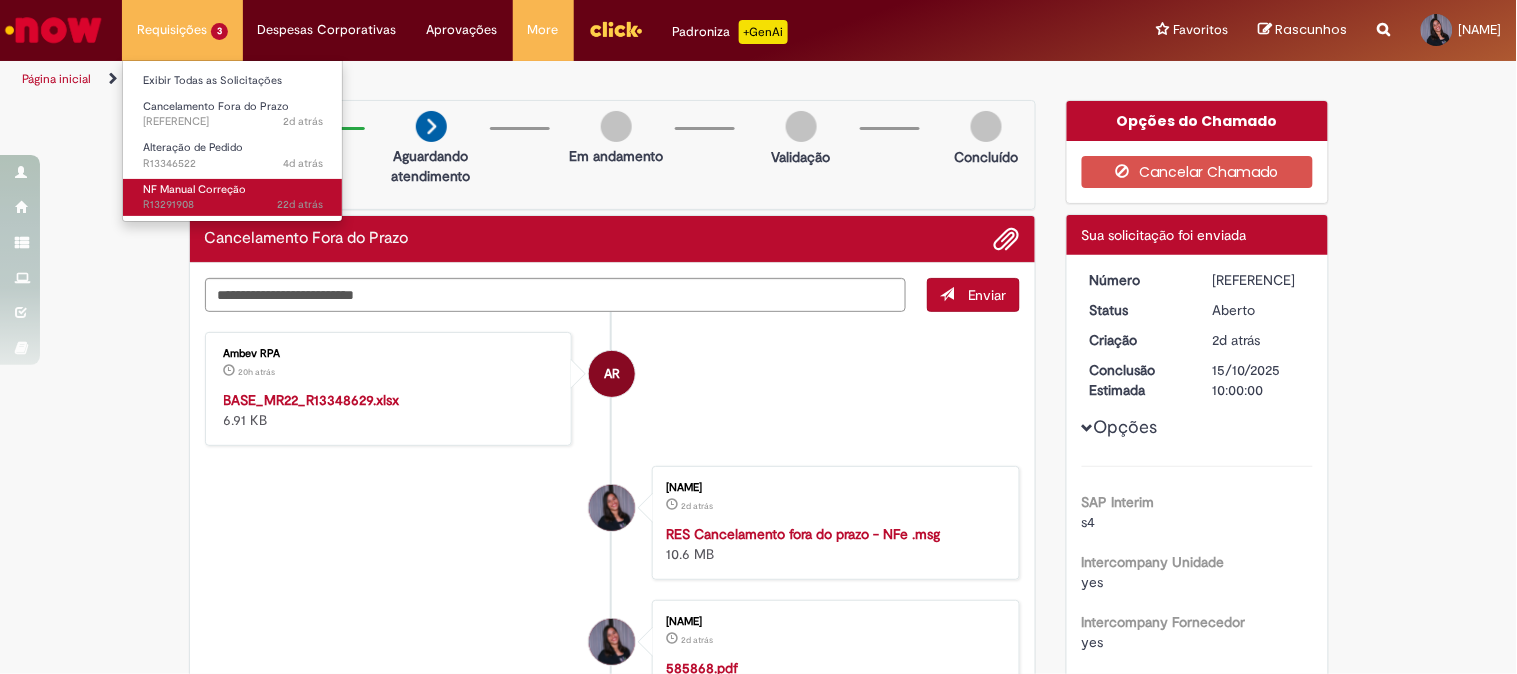 click on "22d atrás" at bounding box center [300, 204] 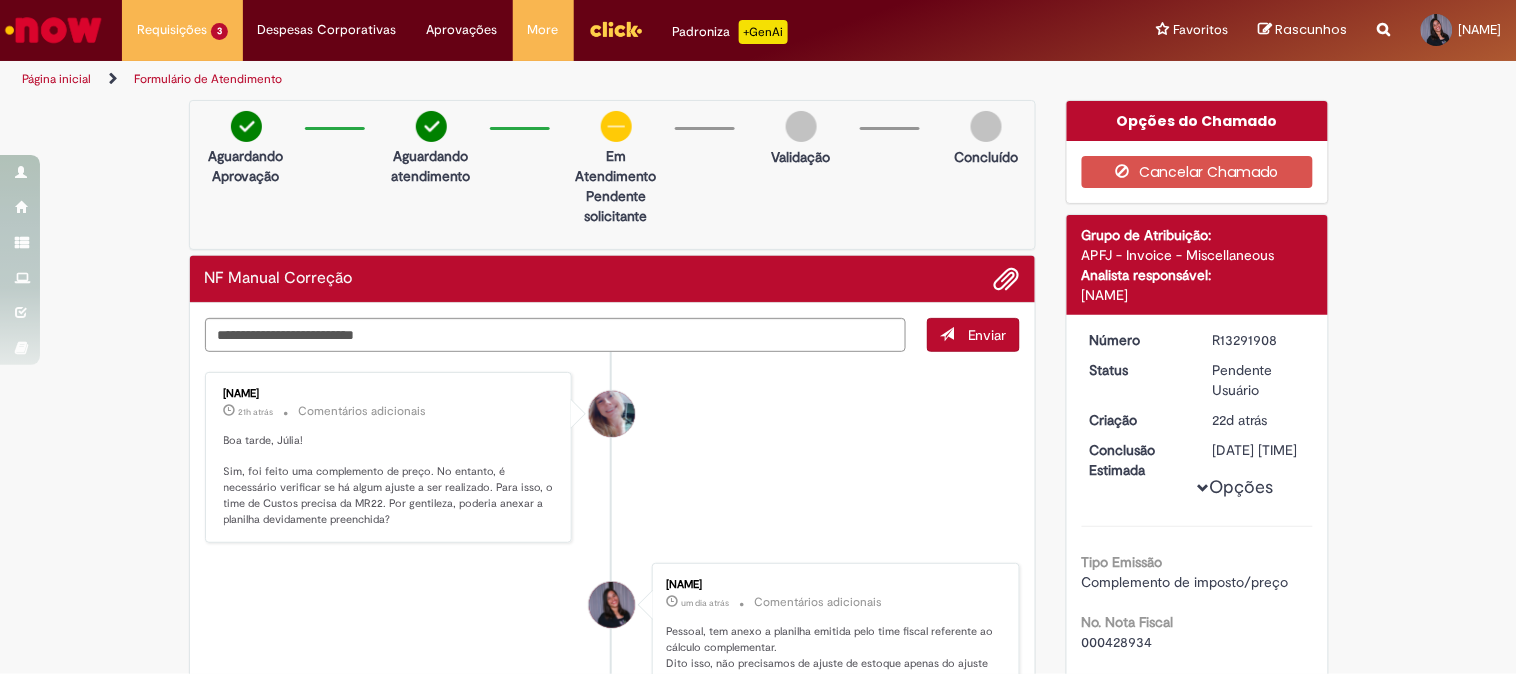 click on "Enviar
[NAME]
21h atrás 21 horas atrás     Comentários adicionais
Boa tarde, Júlia!
Sim, foi feito uma complemento de preço. No entanto, é necessário verificar se há algum ajuste a ser realizado. Para isso, o time de Custos precisa da MR22. Por gentileza, poderia anexar a planilha devidamente preenchida?
Julia Oliveira Falcao Dos Santos
um dia atrás um dia atrás     Comentários adicionais" at bounding box center [613, 335] 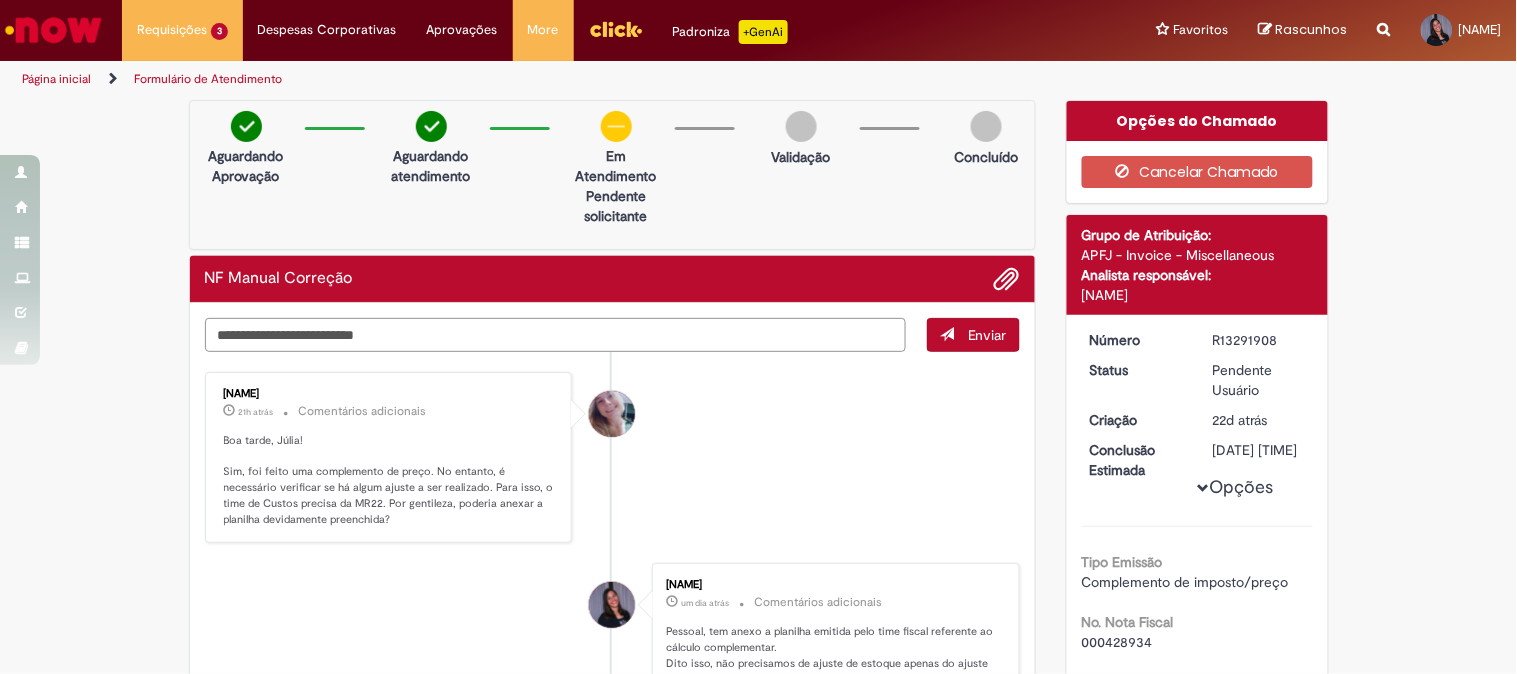 click at bounding box center [556, 335] 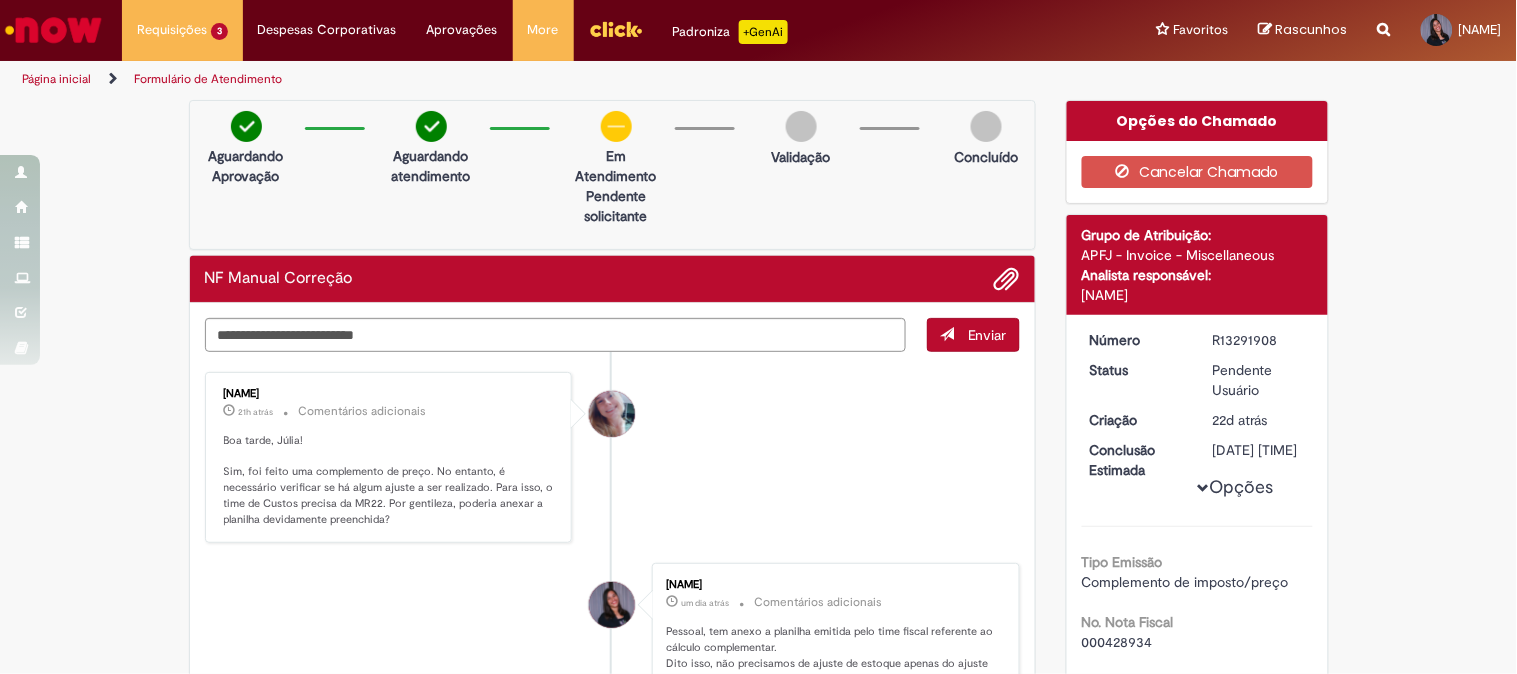 click on "Boa tarde, Júlia!
Sim, foi feito uma complemento de preço. No entanto, é necessário verificar se há algum ajuste a ser realizado. Para isso, o time de Custos precisa da MR22. Por gentileza, poderia anexar a planilha devidamente preenchida?" at bounding box center [390, 480] 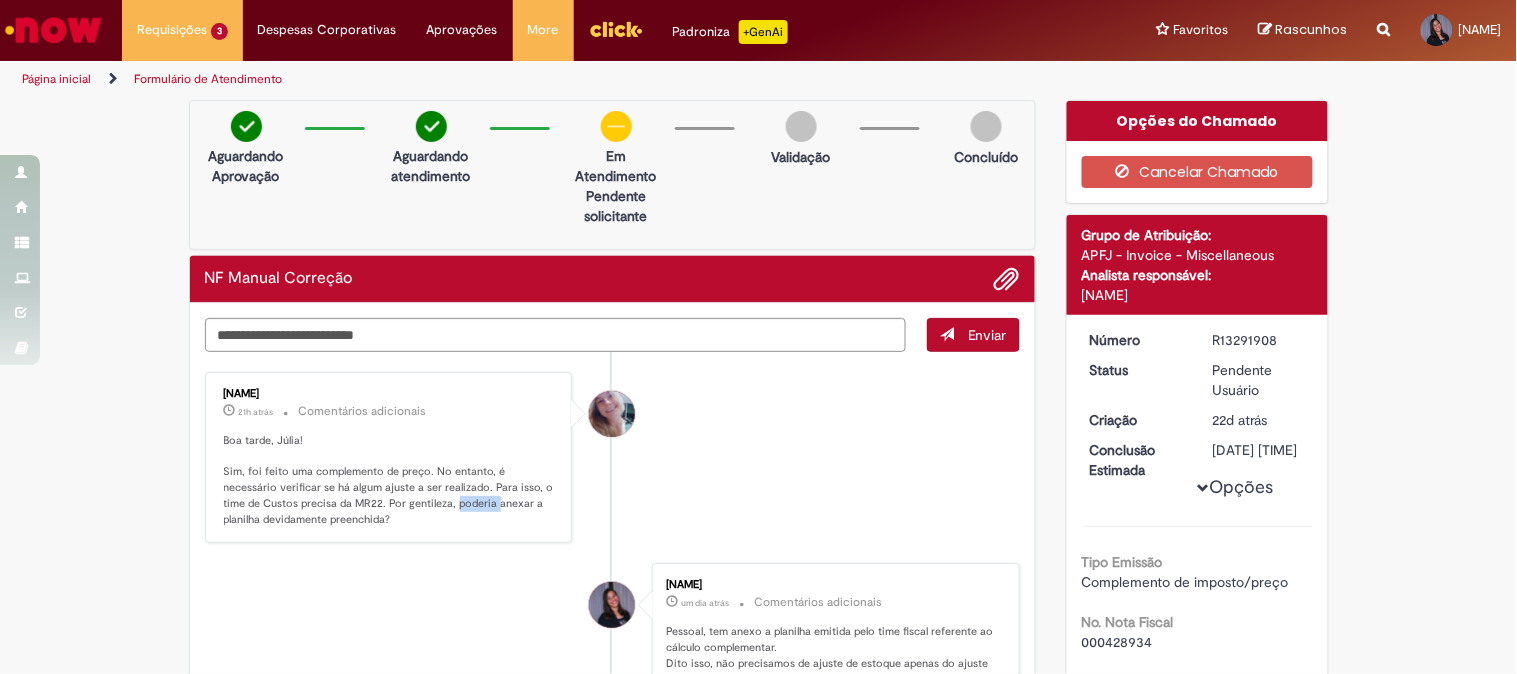 click on "Boa tarde, Júlia!
Sim, foi feito uma complemento de preço. No entanto, é necessário verificar se há algum ajuste a ser realizado. Para isso, o time de Custos precisa da MR22. Por gentileza, poderia anexar a planilha devidamente preenchida?" at bounding box center [390, 480] 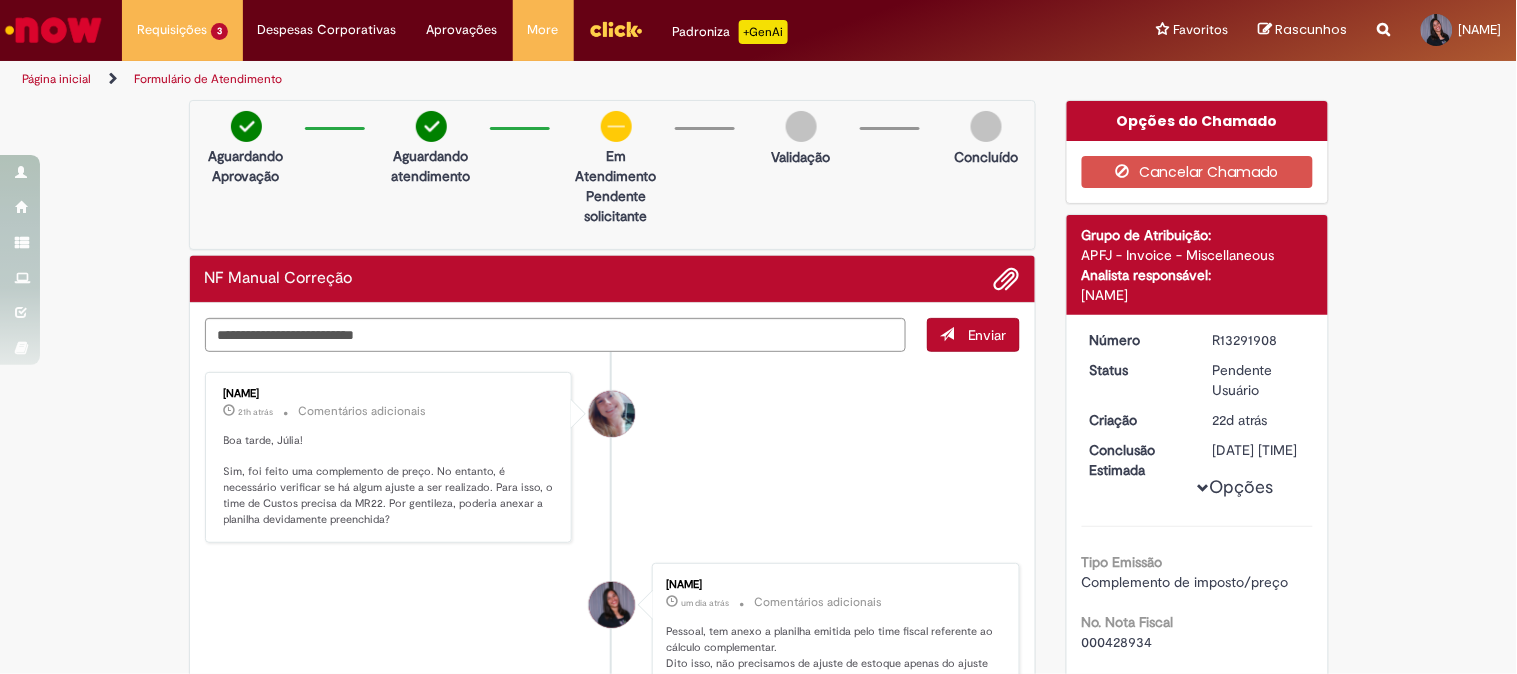 click on "[NAME]
21h atrás 21 horas atrás     Comentários adicionais
Boa tarde, Júlia!
Sim, foi feito uma complemento de preço. No entanto, é necessário verificar se há algum ajuste a ser realizado. Para isso, o time de Custos precisa da MR22. Por gentileza, poderia anexar a planilha devidamente preenchida?" at bounding box center [613, 457] 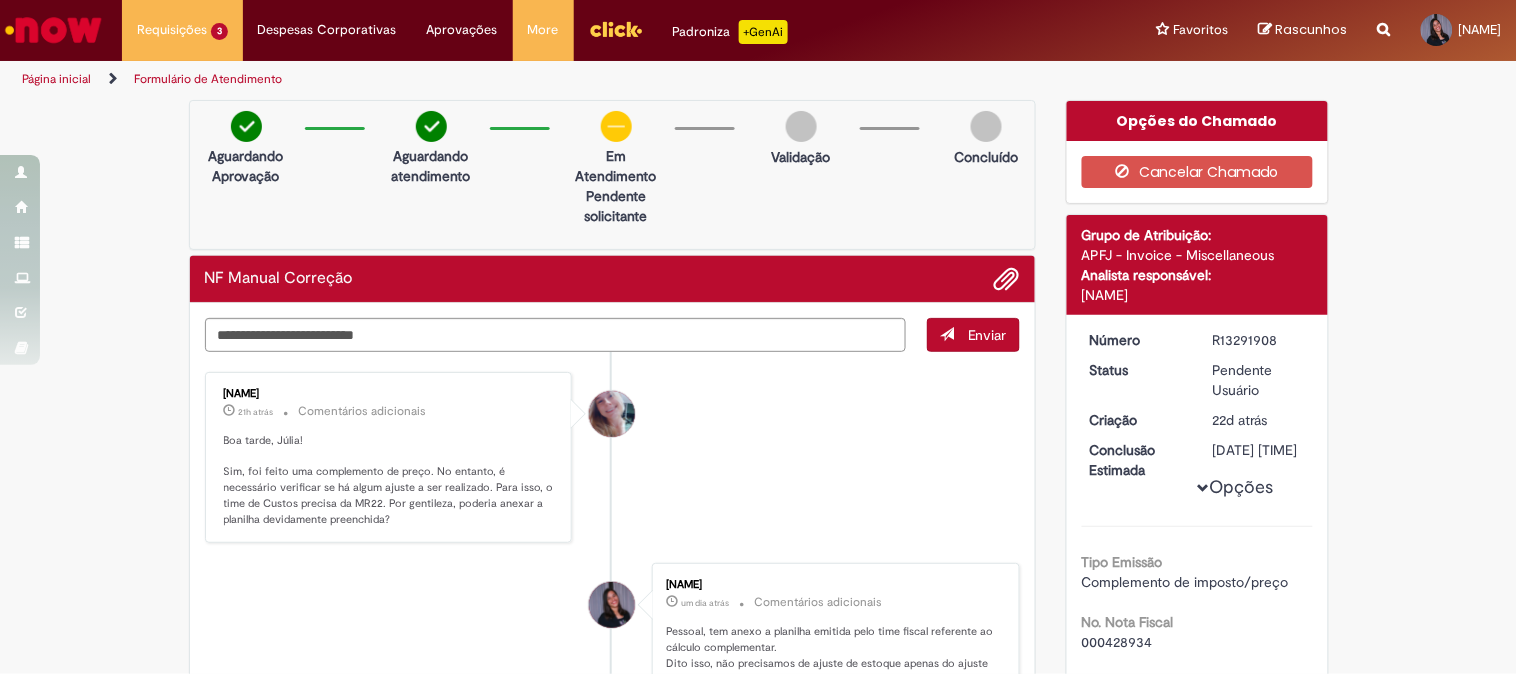 drag, startPoint x: 810, startPoint y: 501, endPoint x: 808, endPoint y: 484, distance: 17.117243 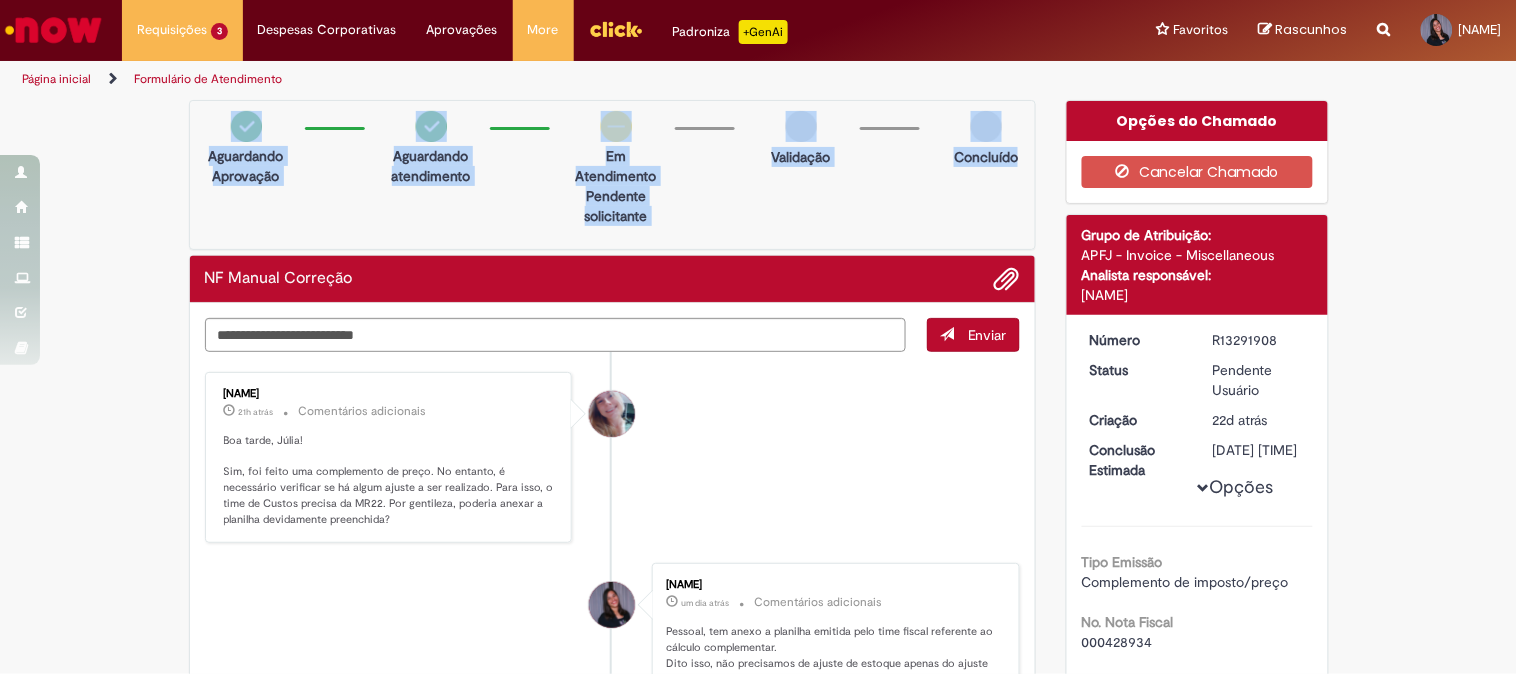 drag, startPoint x: 214, startPoint y: 128, endPoint x: 1013, endPoint y: 150, distance: 799.3028 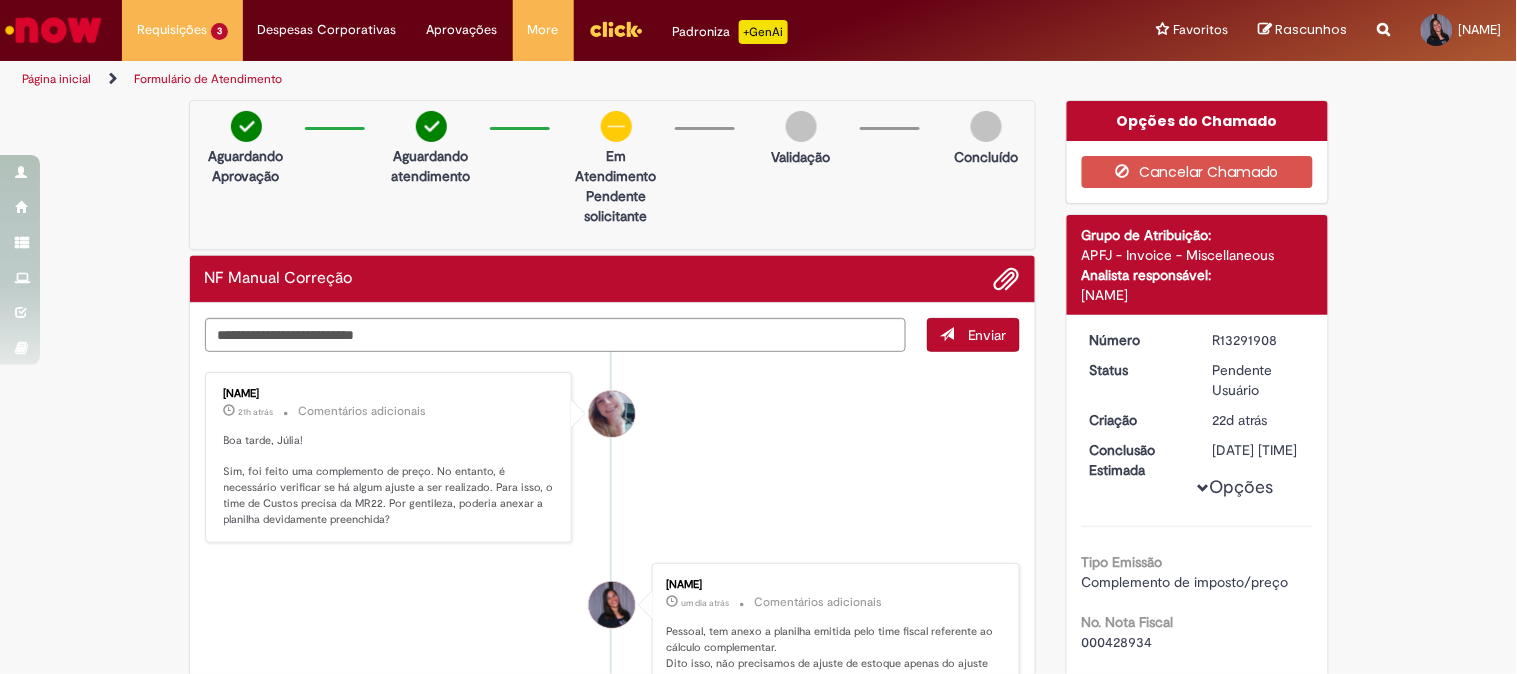 click at bounding box center (520, 128) 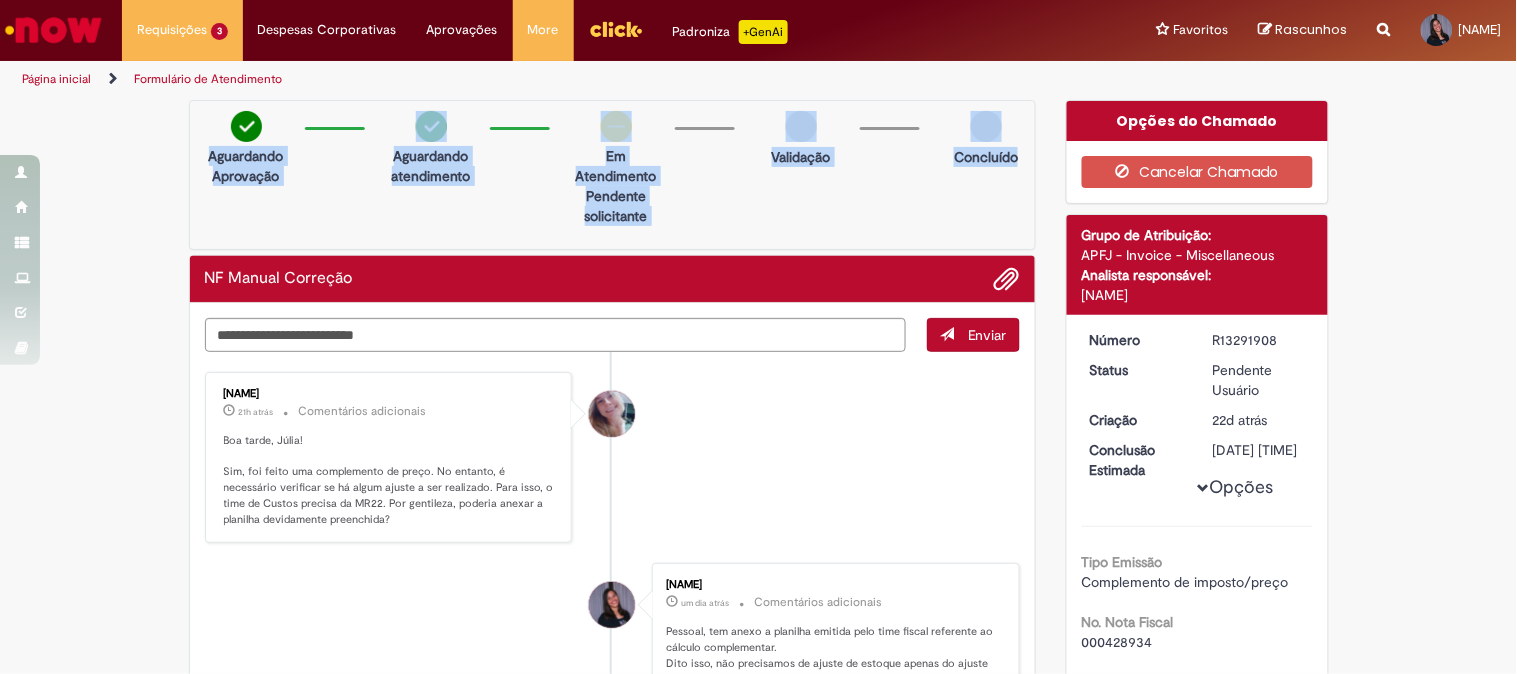 drag, startPoint x: 195, startPoint y: 146, endPoint x: 1020, endPoint y: 186, distance: 825.9691 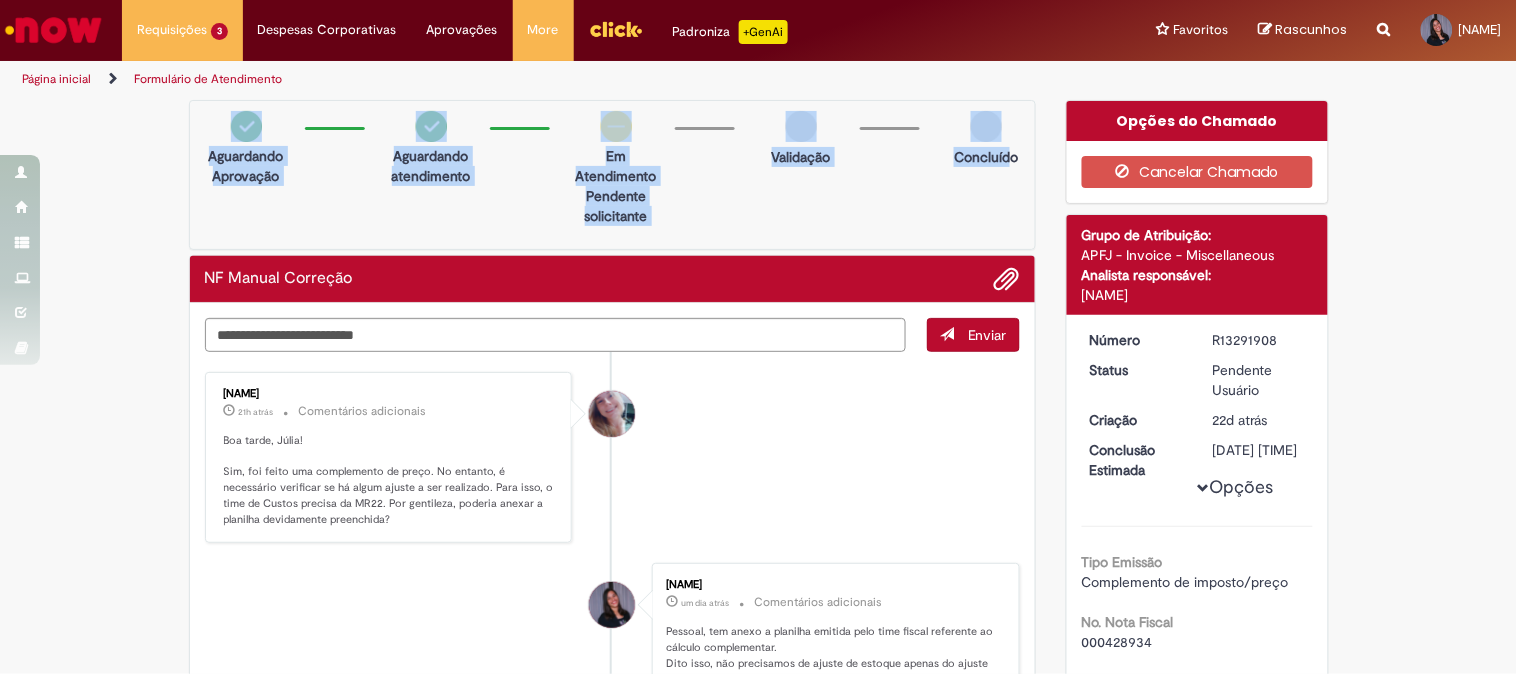 drag, startPoint x: 204, startPoint y: 105, endPoint x: 1001, endPoint y: 158, distance: 798.7603 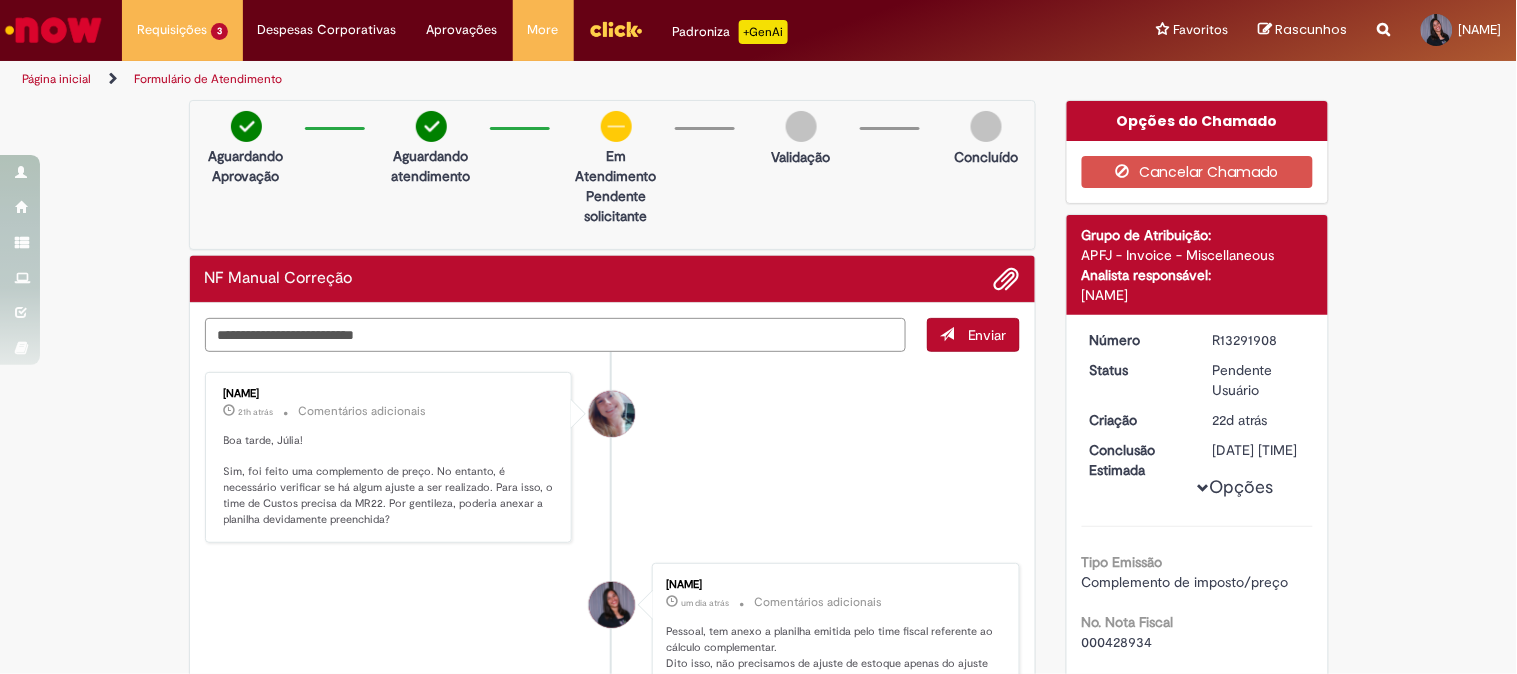 click at bounding box center (556, 335) 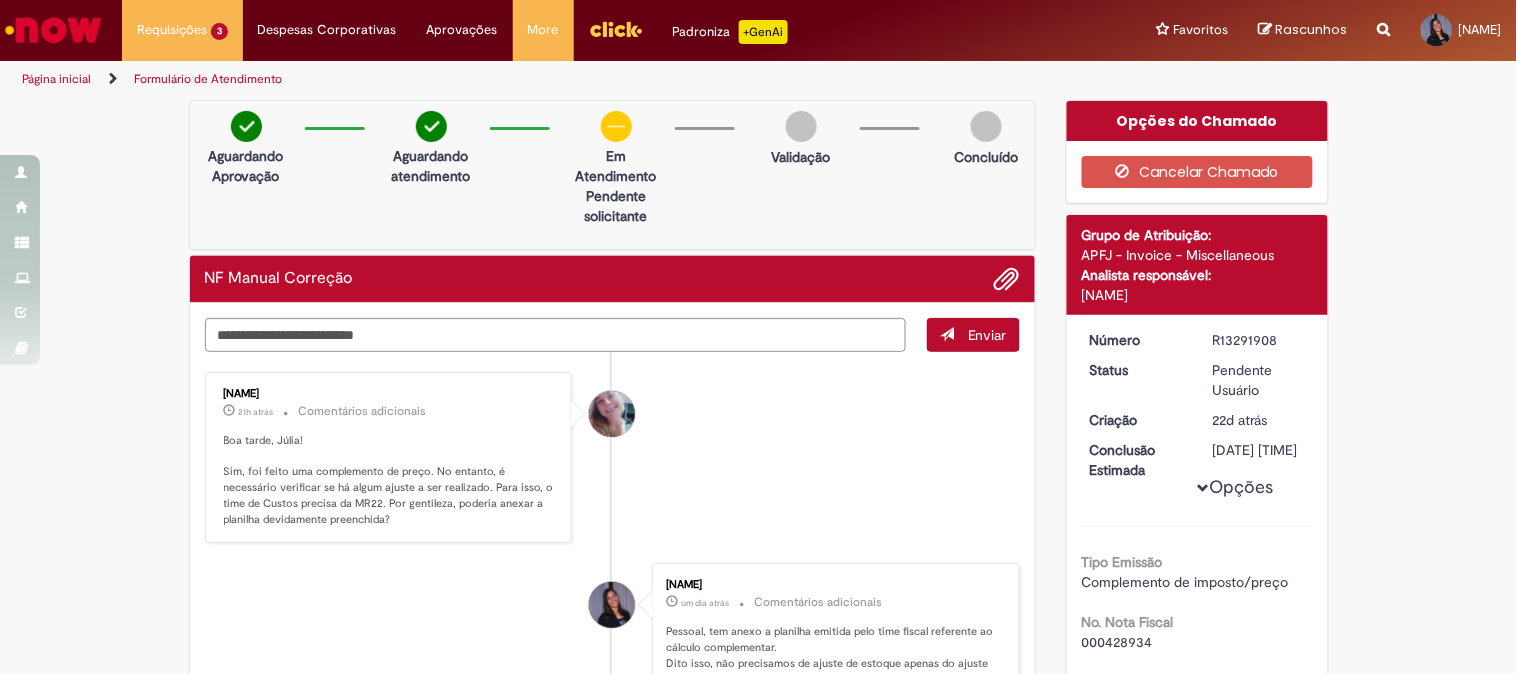 click on "[NAME]
21h atrás 21 horas atrás     Comentários adicionais
Boa tarde, Júlia!
Sim, foi feito uma complemento de preço. No entanto, é necessário verificar se há algum ajuste a ser realizado. Para isso, o time de Custos precisa da MR22. Por gentileza, poderia anexar a planilha devidamente preenchida?" at bounding box center (613, 457) 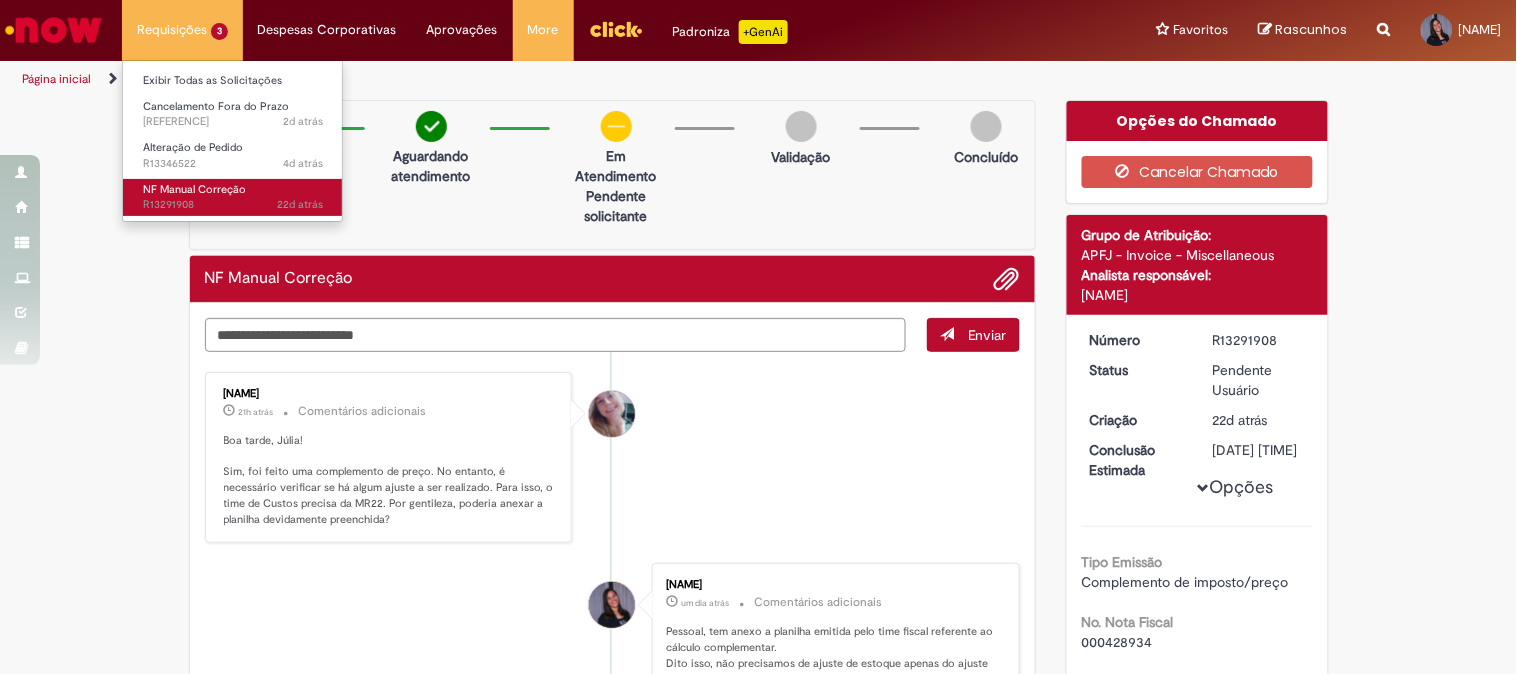 click on "NF Manual Correção
22d atrás 22 dias atrás  R13291908" at bounding box center (233, 197) 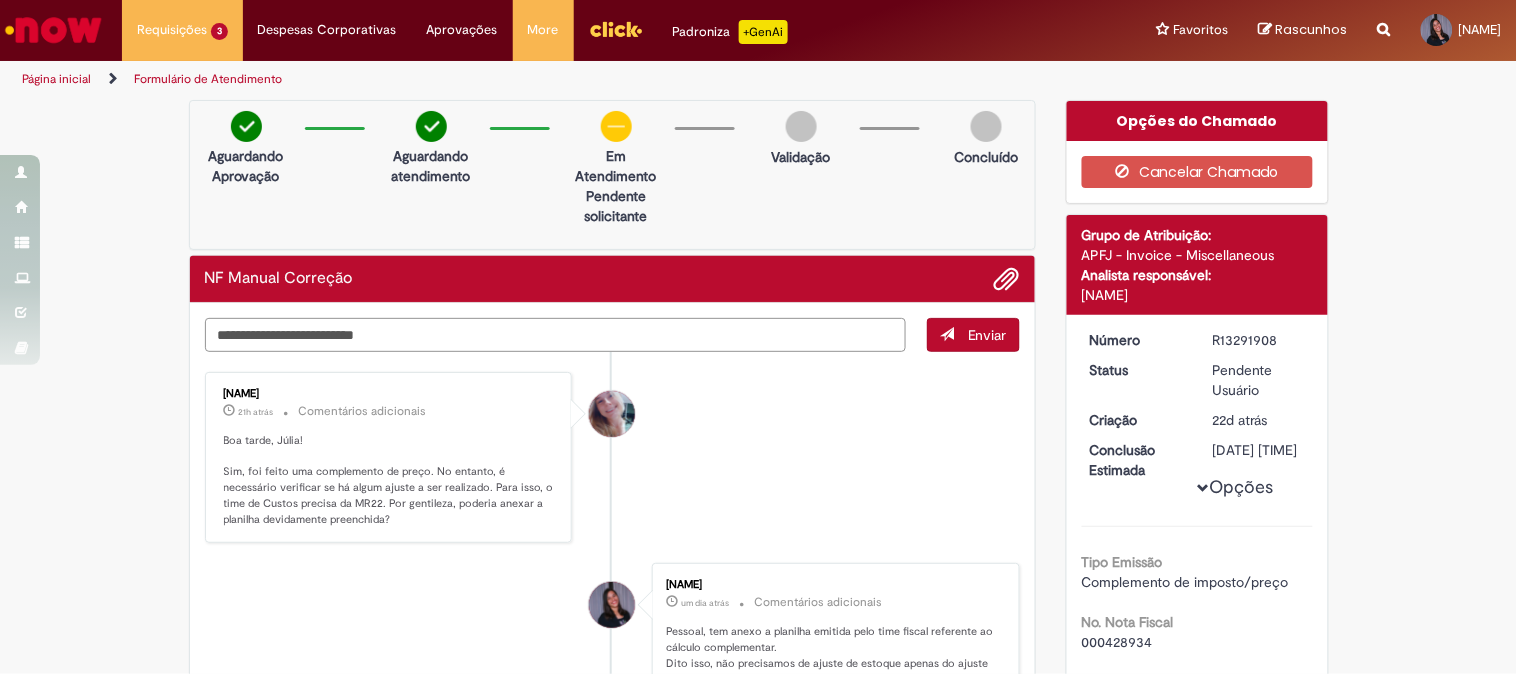drag, startPoint x: 374, startPoint y: 321, endPoint x: 272, endPoint y: 295, distance: 105.26158 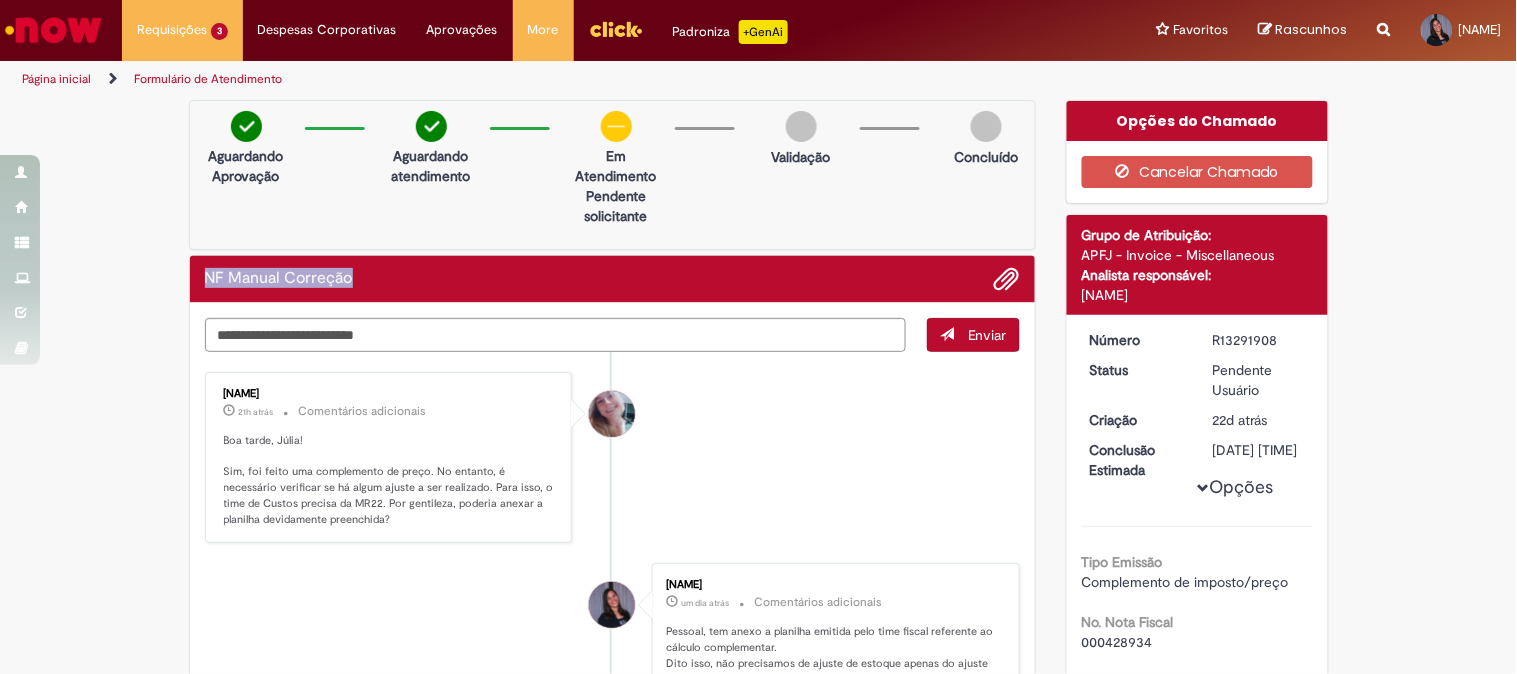 drag, startPoint x: 198, startPoint y: 270, endPoint x: 355, endPoint y: 275, distance: 157.0796 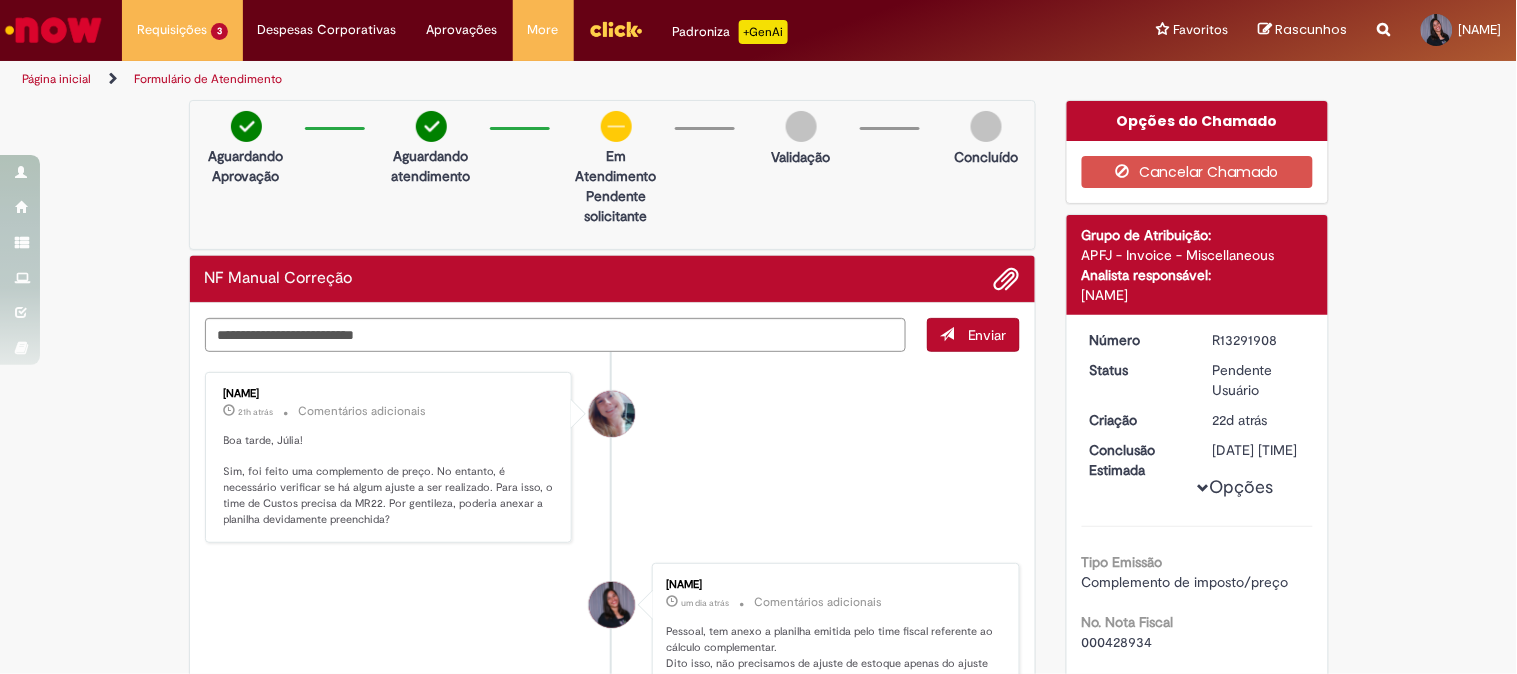 click on "Aguardando Aprovação
Aguardando atendimento
Em Atendimento   Clique para exibir         Pendente solicitante
Validação
Concluído" at bounding box center (613, 175) 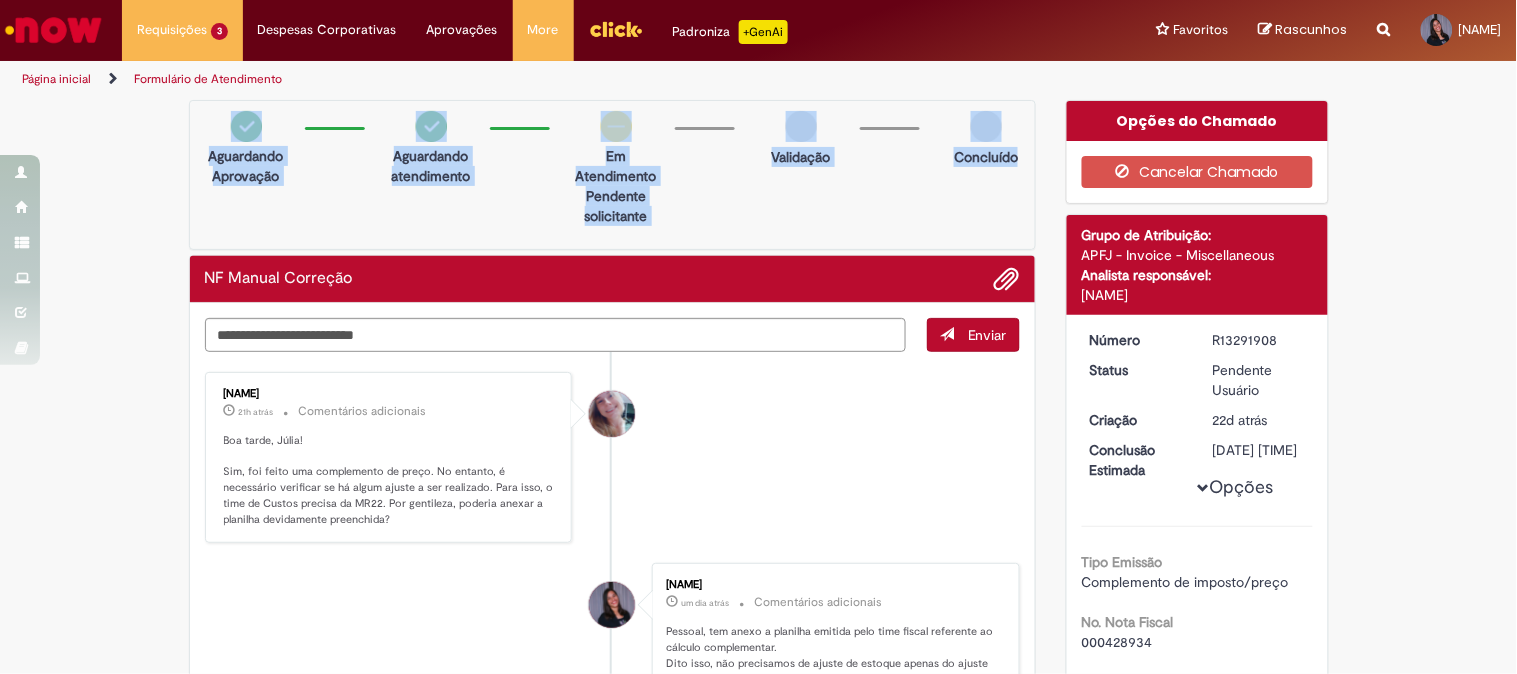 drag, startPoint x: 208, startPoint y: 117, endPoint x: 1016, endPoint y: 160, distance: 809.1434 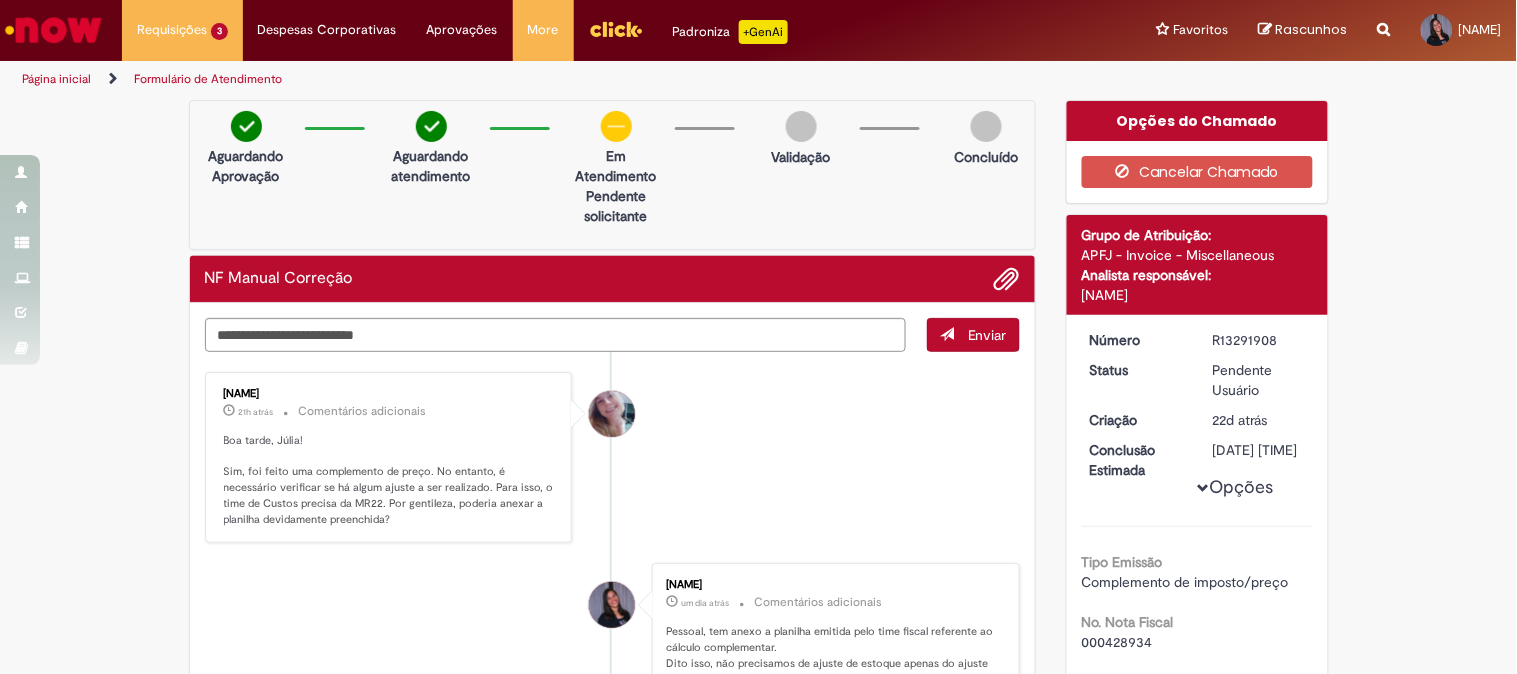 click on "Enviar
[NAME]
21h atrás 21 horas atrás     Comentários adicionais
Boa tarde, Júlia!
Sim, foi feito uma complemento de preço. No entanto, é necessário verificar se há algum ajuste a ser realizado. Para isso, o time de Custos precisa da MR22. Por gentileza, poderia anexar a planilha devidamente preenchida?
Julia Oliveira Falcao Dos Santos
um dia atrás um dia atrás     Comentários adicionais" at bounding box center (613, 1719) 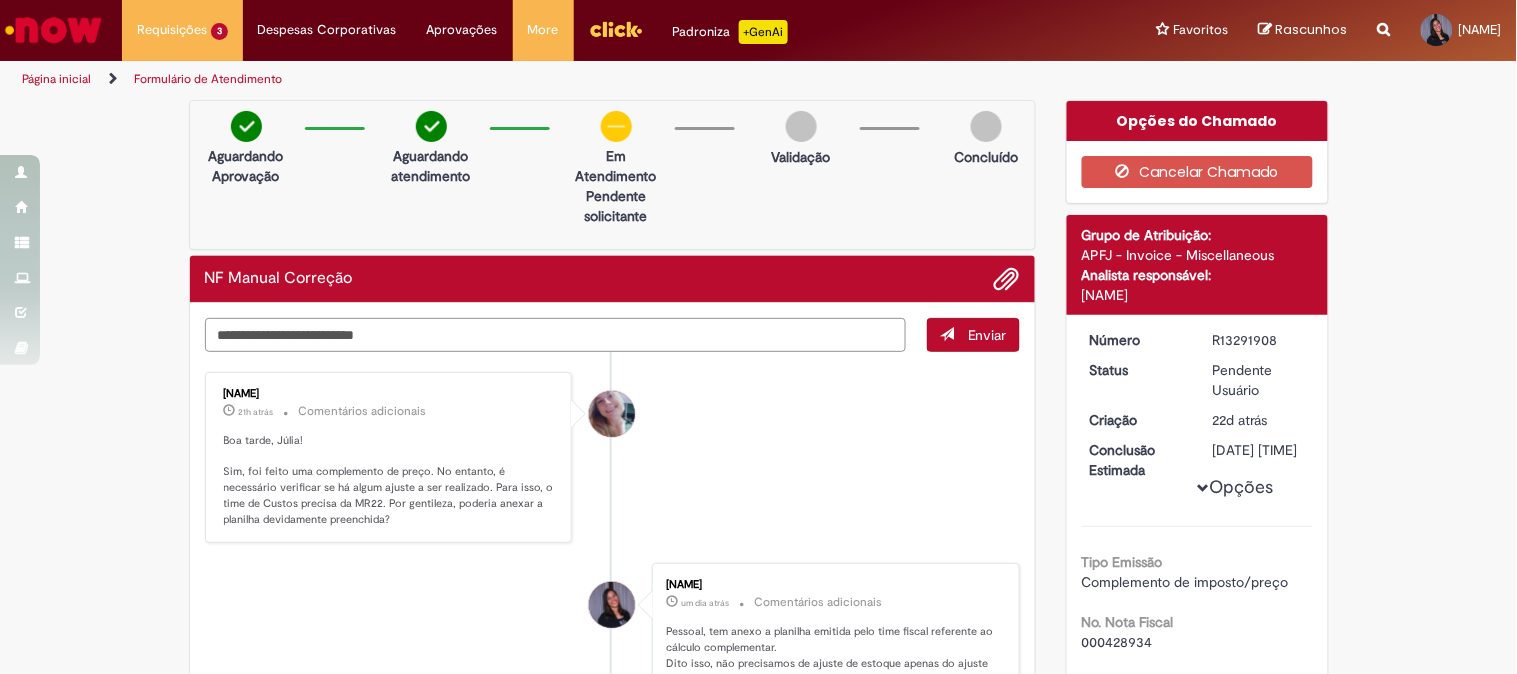 click at bounding box center (556, 335) 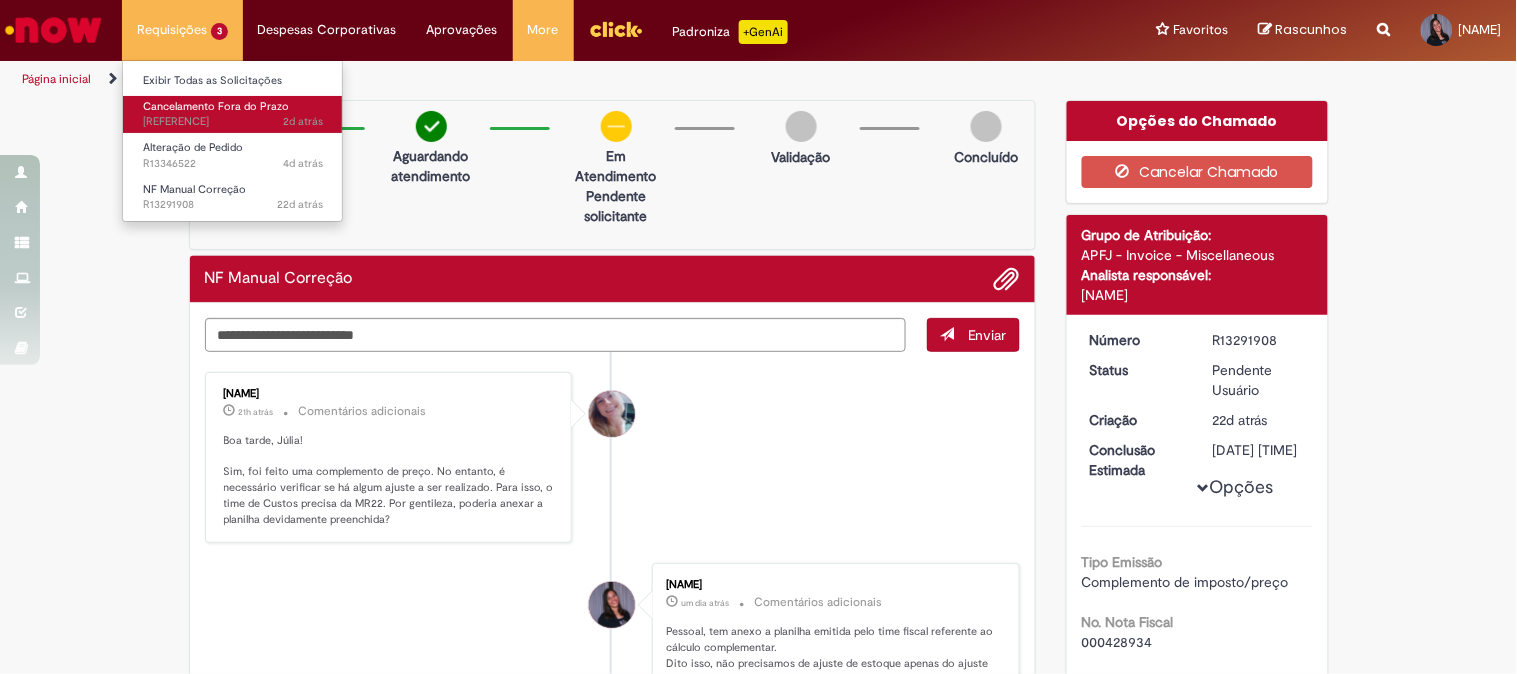 click on "2d atrás 2 dias atrás  R13348629" at bounding box center [233, 122] 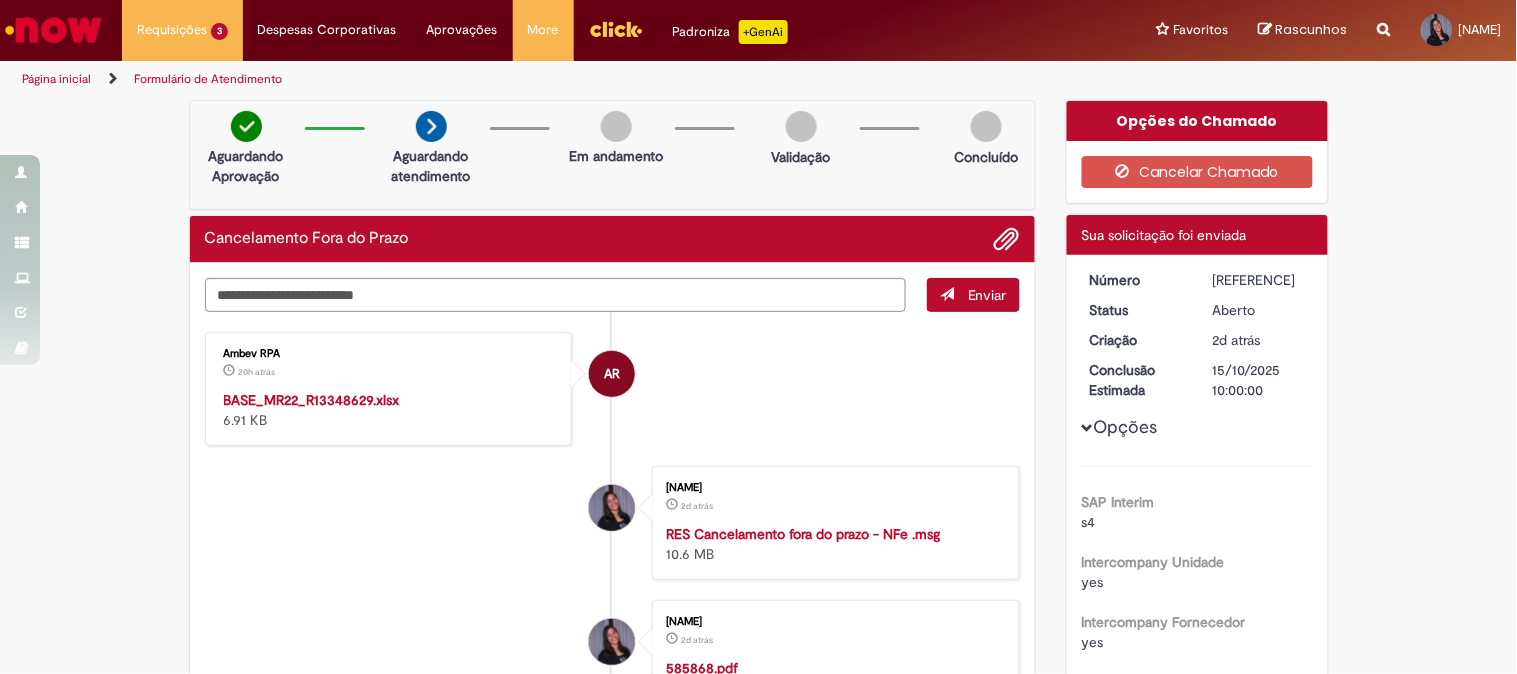 click on "AR
Ambev RPA
20h atrás 20 horas atrás
BASE_MR22_R13348629.xlsx  6.91 KB" at bounding box center [613, 389] 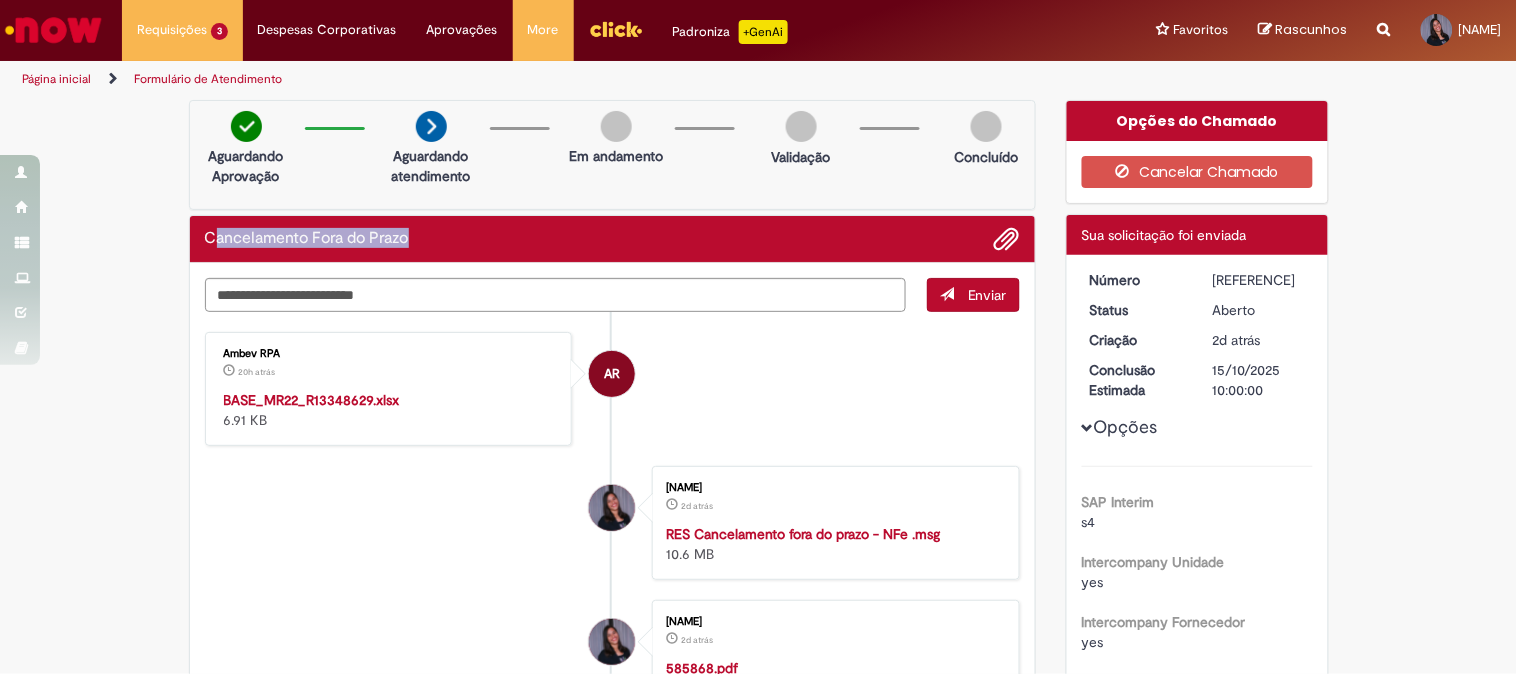 drag, startPoint x: 203, startPoint y: 233, endPoint x: 398, endPoint y: 227, distance: 195.09229 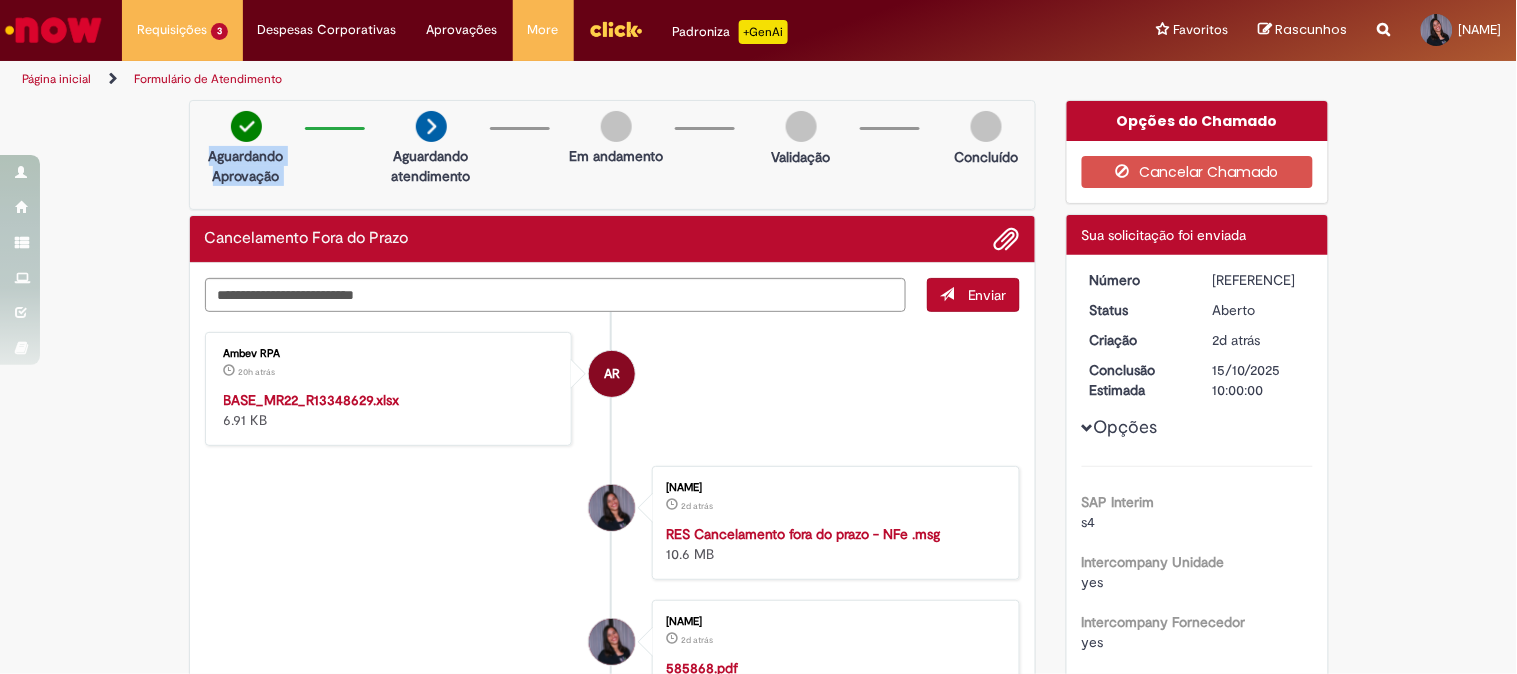drag, startPoint x: 203, startPoint y: 153, endPoint x: 370, endPoint y: 137, distance: 167.76471 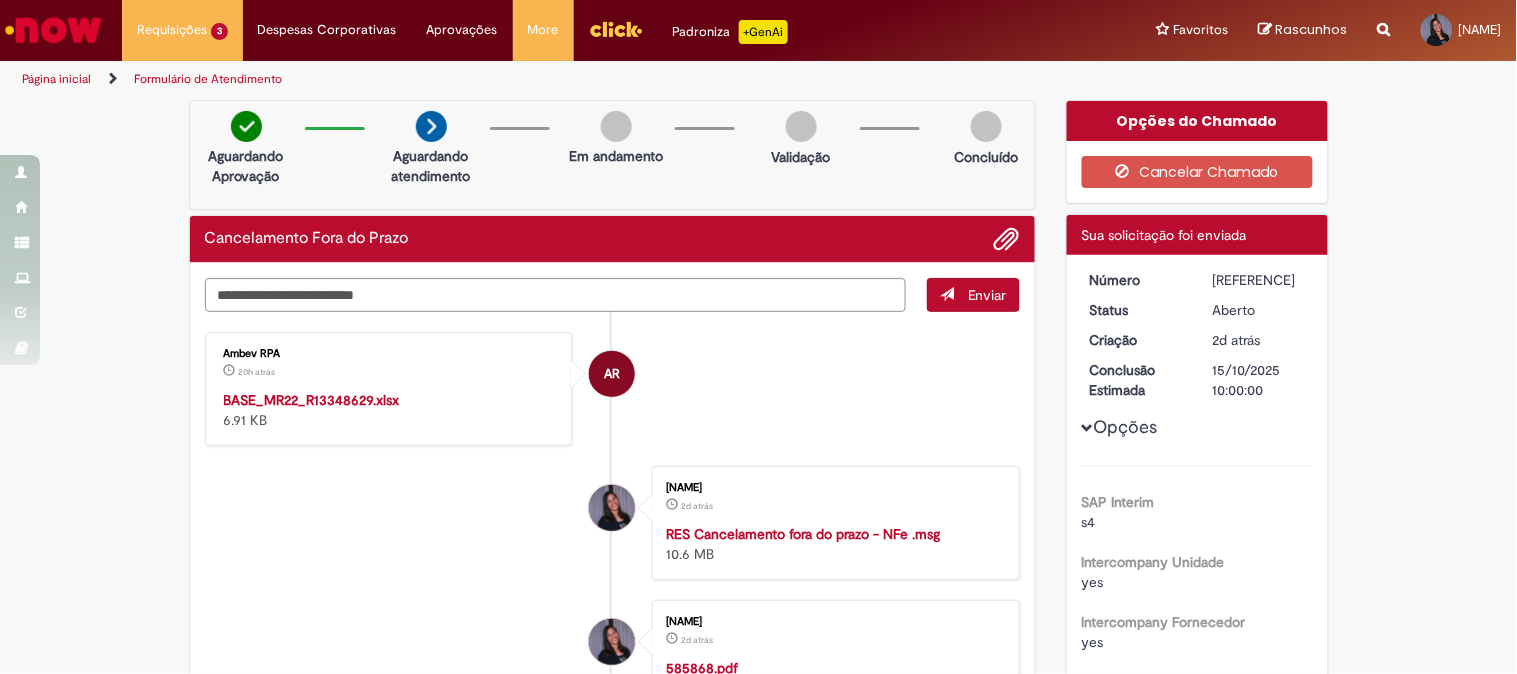 click at bounding box center [705, 143] 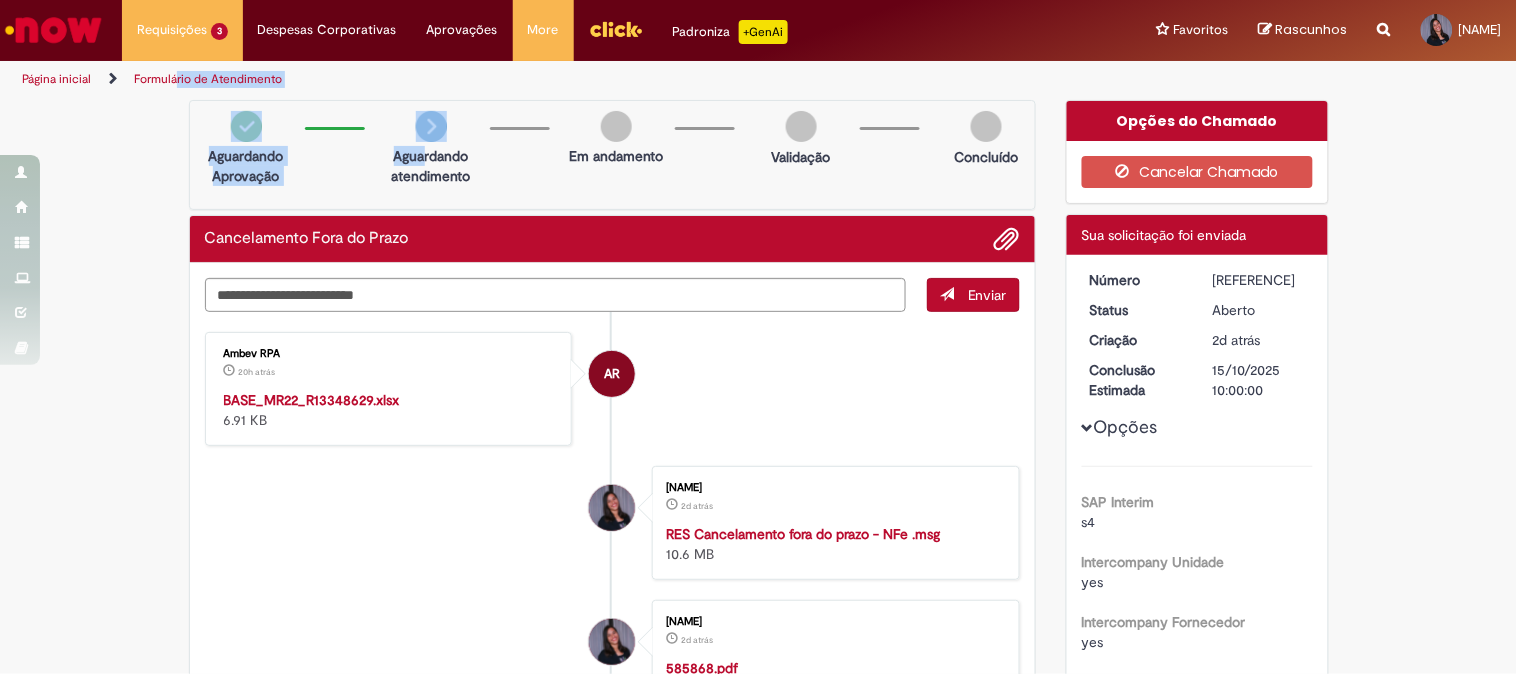 drag, startPoint x: 174, startPoint y: 91, endPoint x: 416, endPoint y: 146, distance: 248.17131 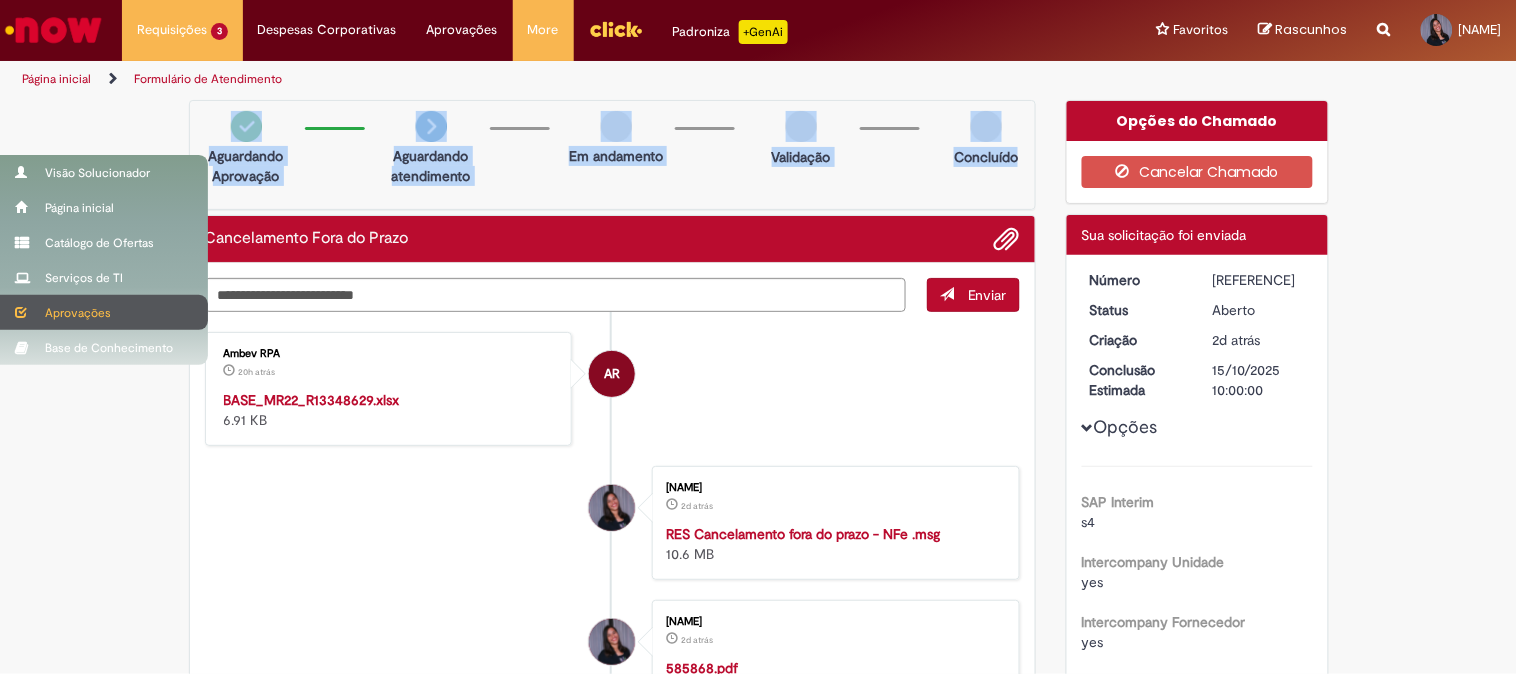 drag, startPoint x: 1027, startPoint y: 154, endPoint x: 7, endPoint y: 298, distance: 1030.1145 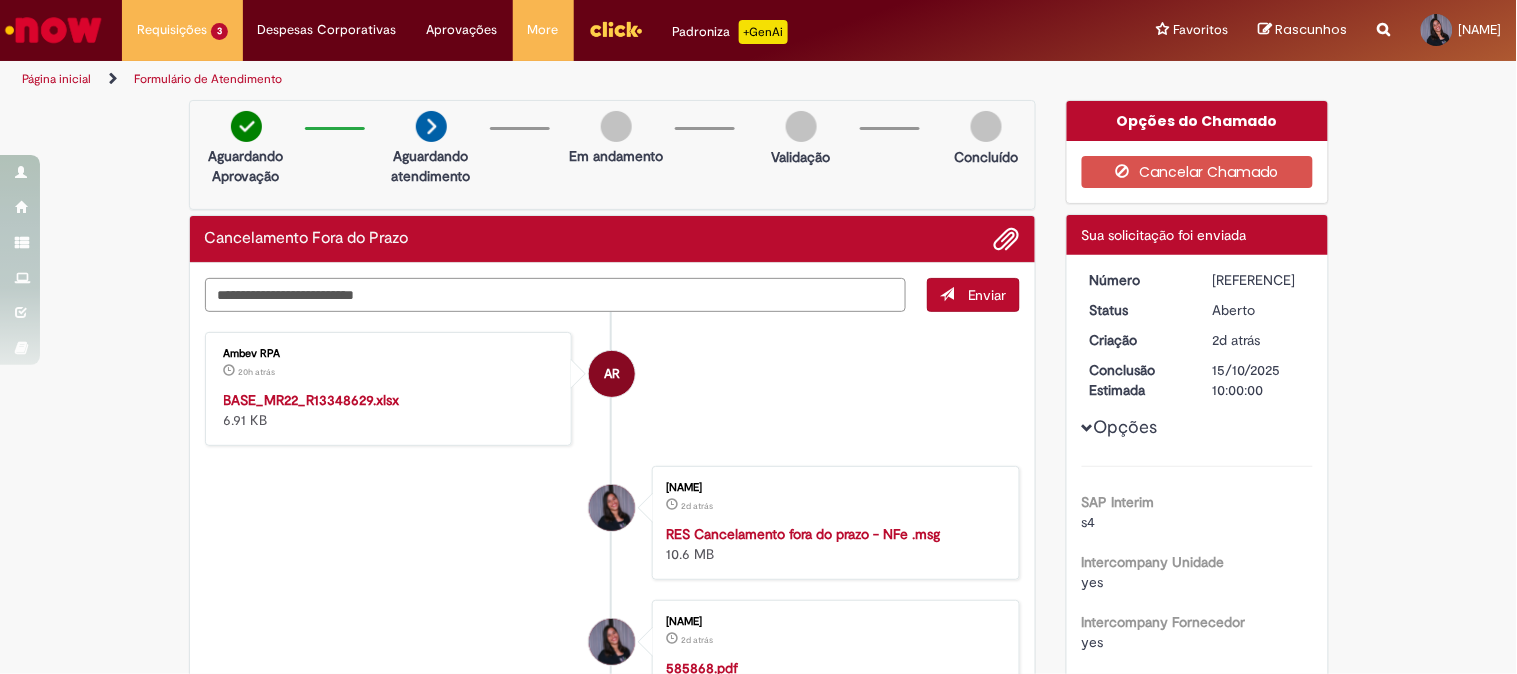 click at bounding box center [556, 295] 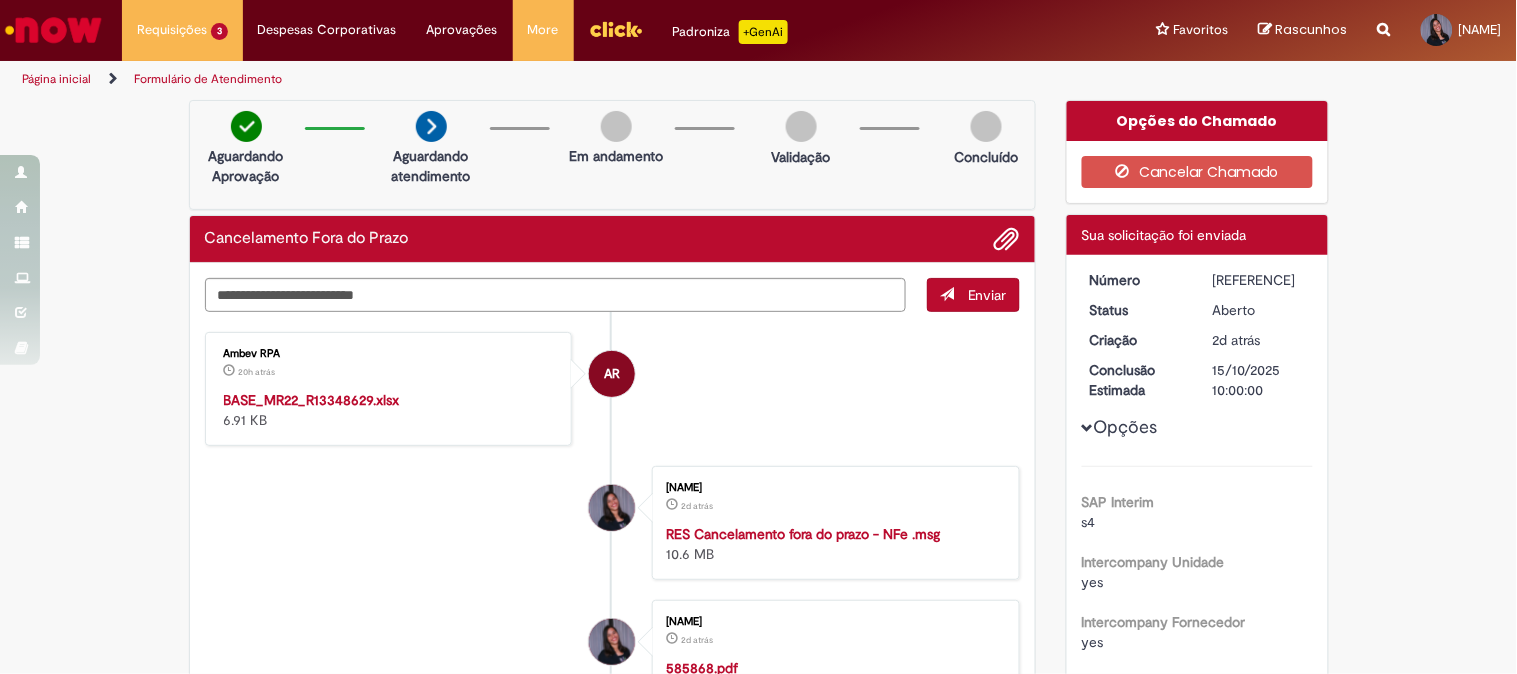 click on "AR
Ambev RPA
20h atrás 20 horas atrás
BASE_MR22_R13348629.xlsx  6.91 KB" at bounding box center [613, 389] 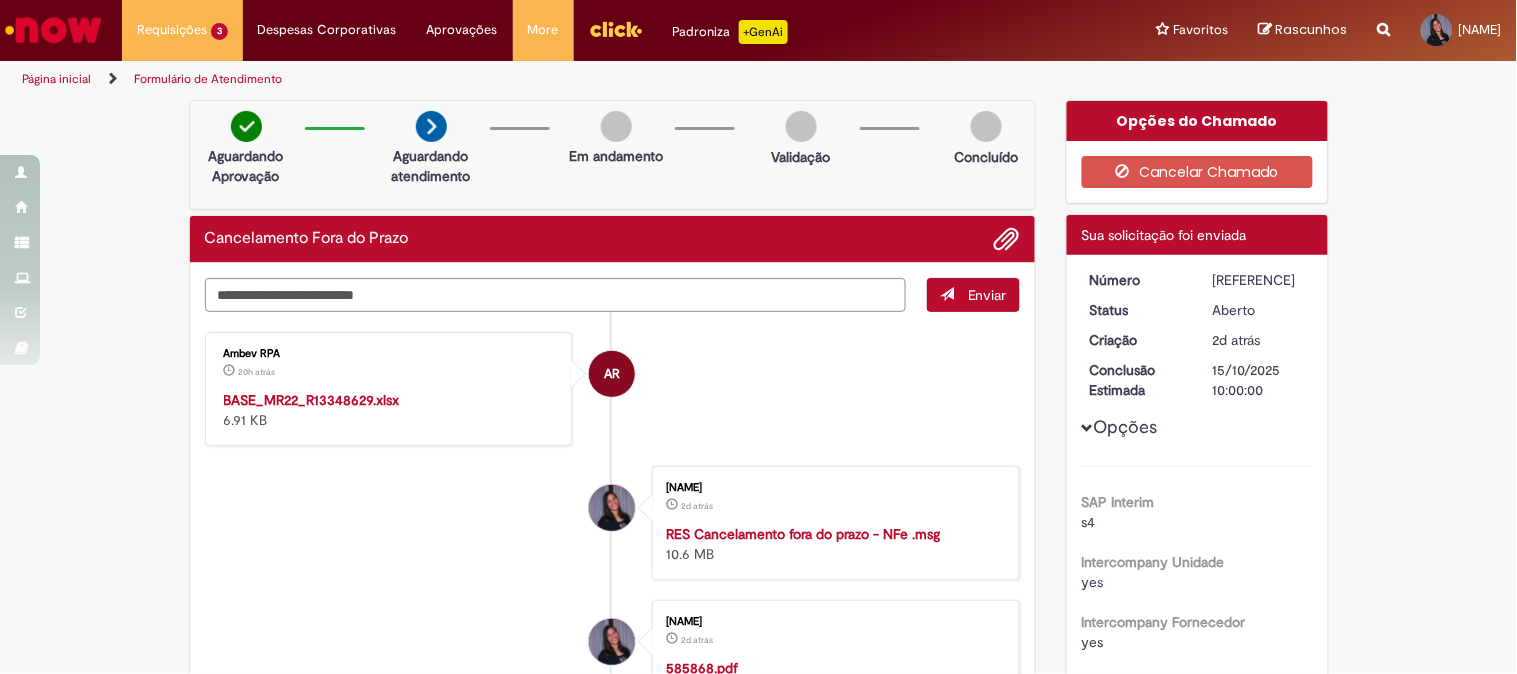 drag, startPoint x: 824, startPoint y: 362, endPoint x: 808, endPoint y: 350, distance: 20 